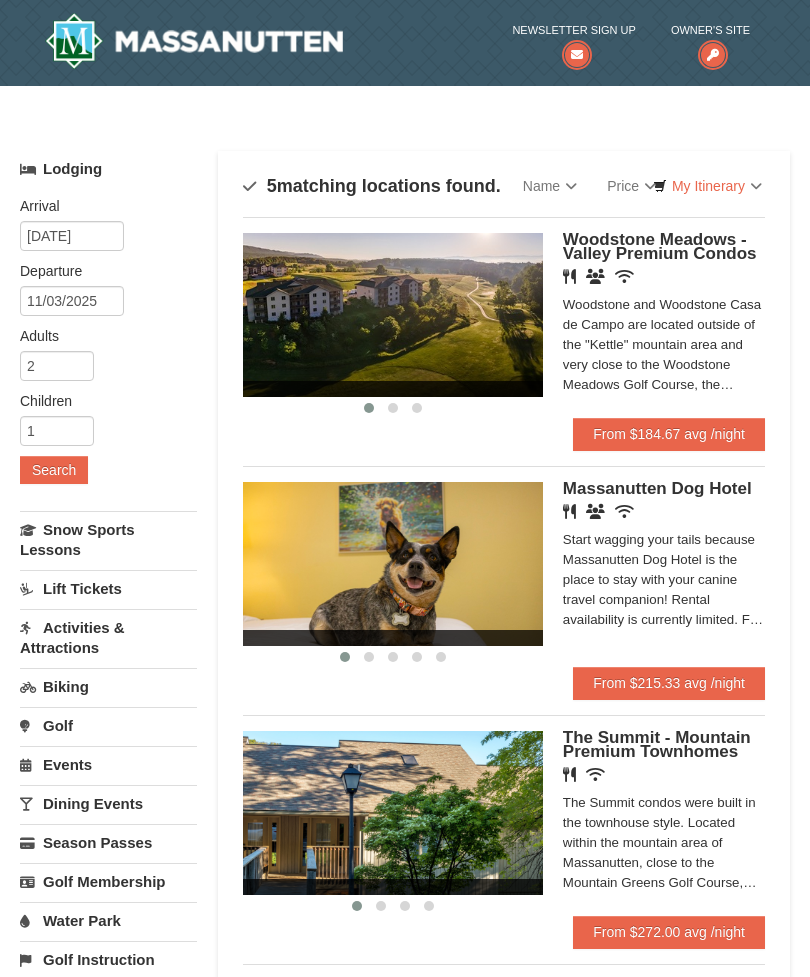 scroll, scrollTop: 0, scrollLeft: 0, axis: both 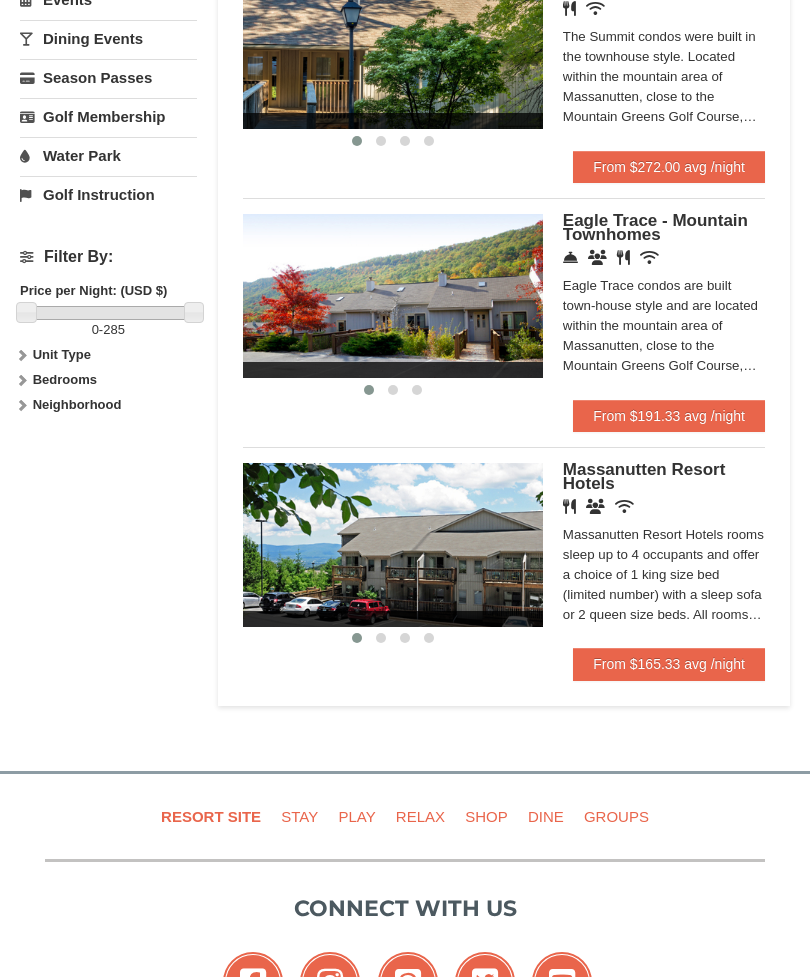 click at bounding box center [393, 545] 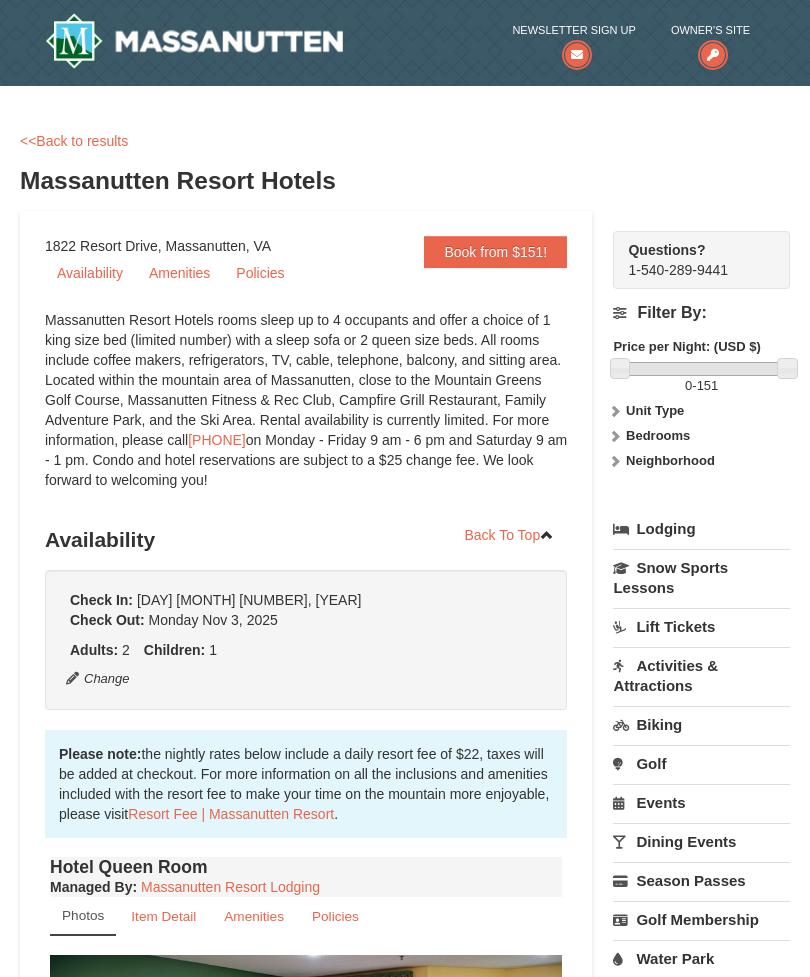 scroll, scrollTop: 0, scrollLeft: 0, axis: both 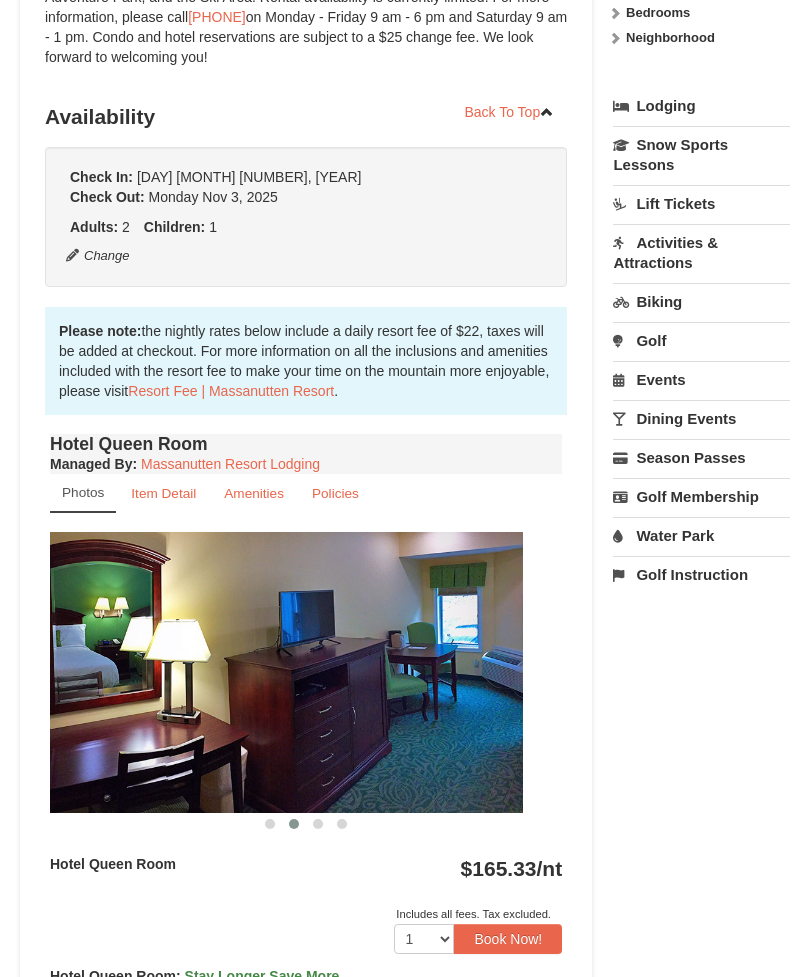 click on "Activities & Attractions" at bounding box center (701, 252) 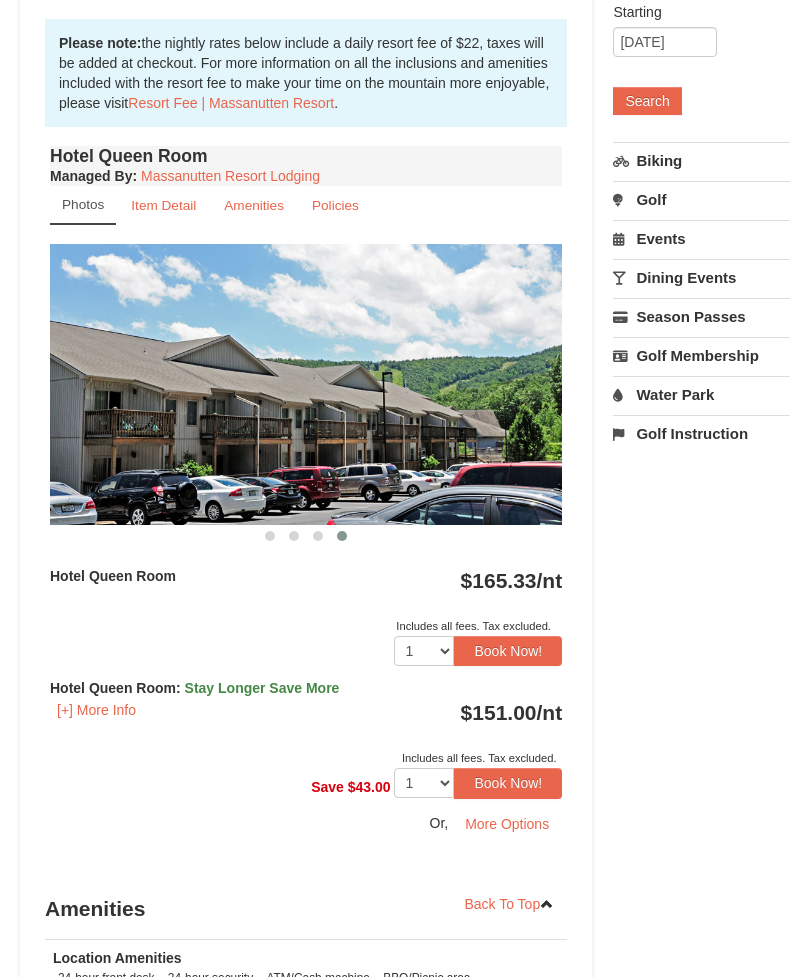 scroll, scrollTop: 695, scrollLeft: 0, axis: vertical 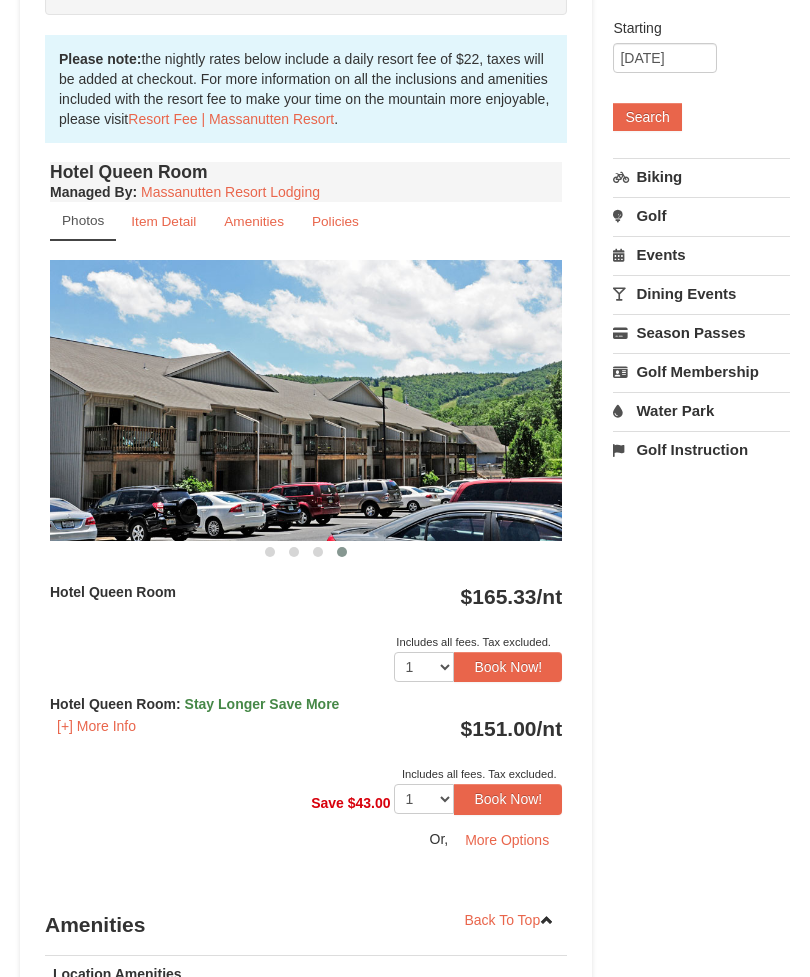 click on "Water Park" at bounding box center [701, 410] 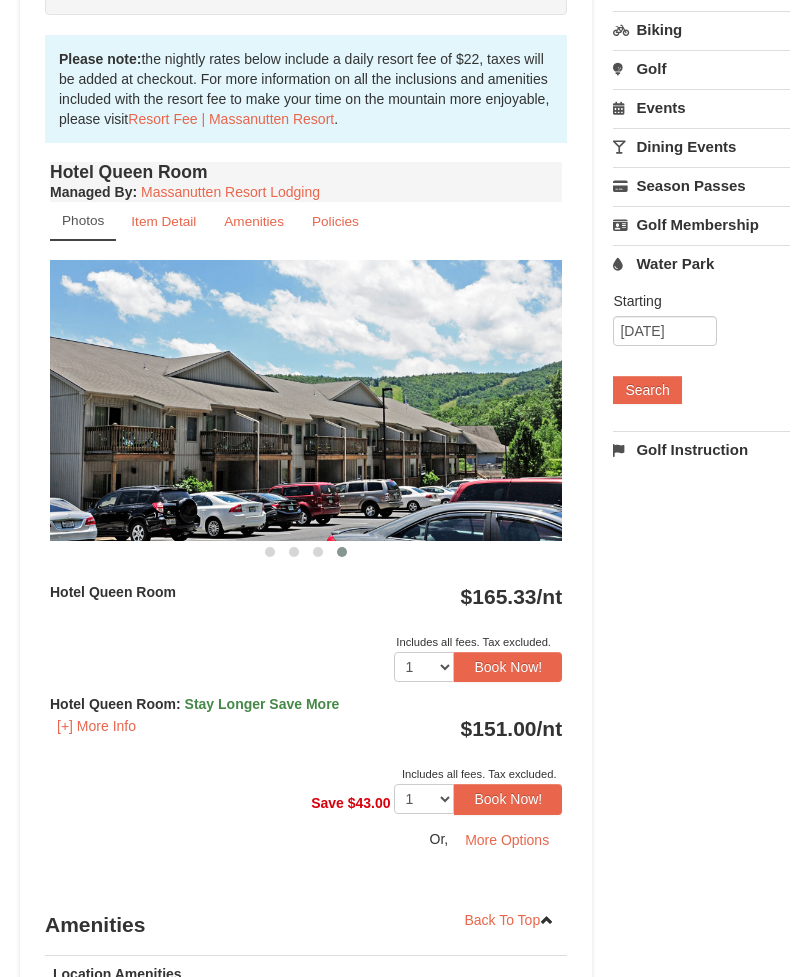 click on "Search" at bounding box center (647, 390) 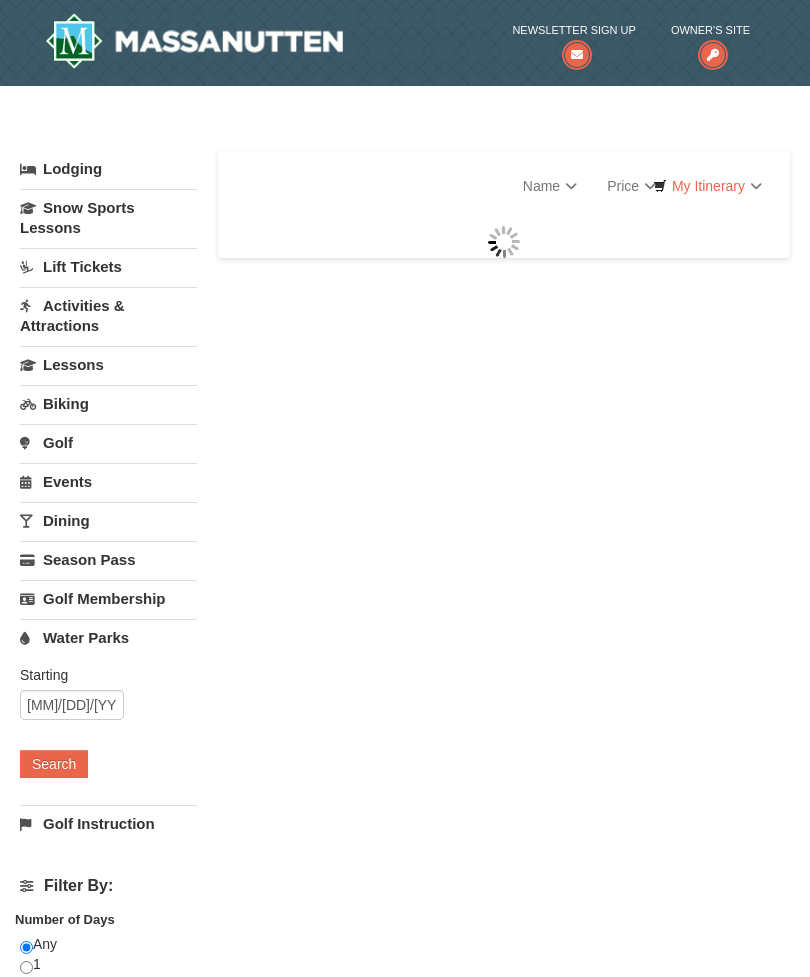 scroll, scrollTop: 0, scrollLeft: 0, axis: both 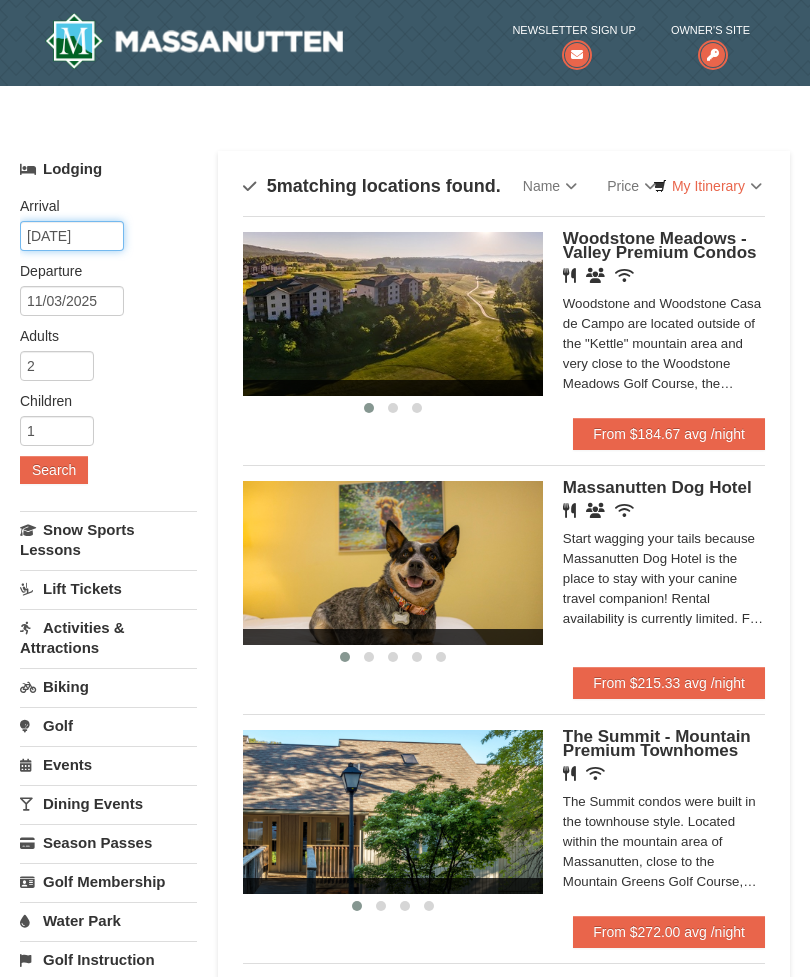click on "10/31/2025" at bounding box center [72, 236] 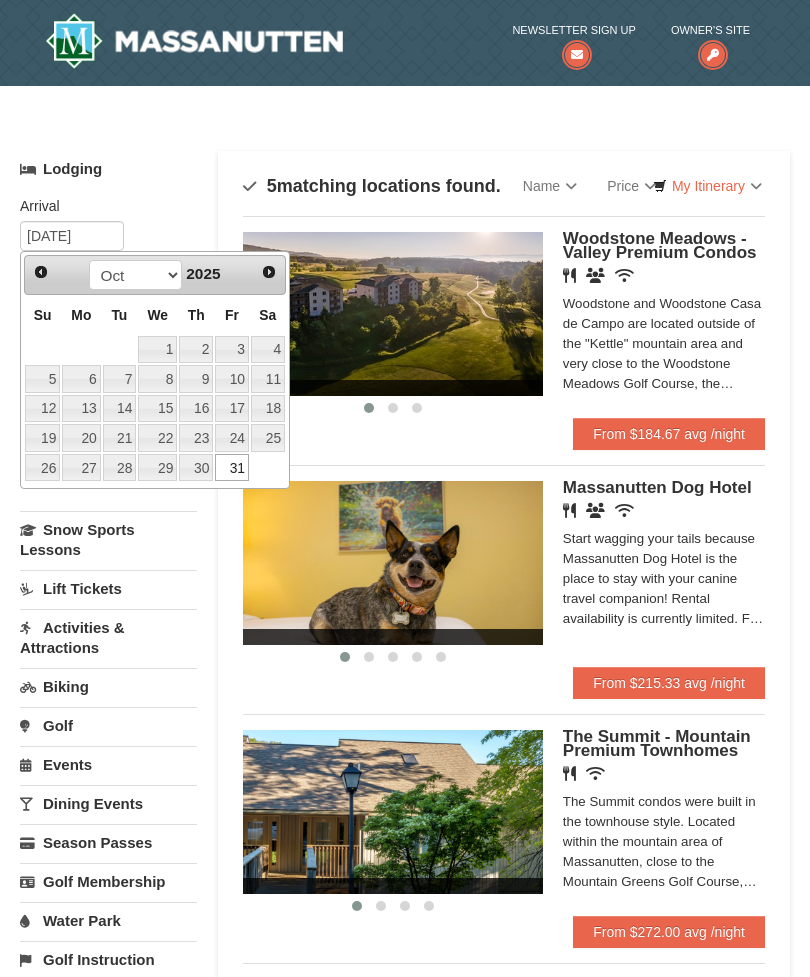 click on "Next" at bounding box center [269, 272] 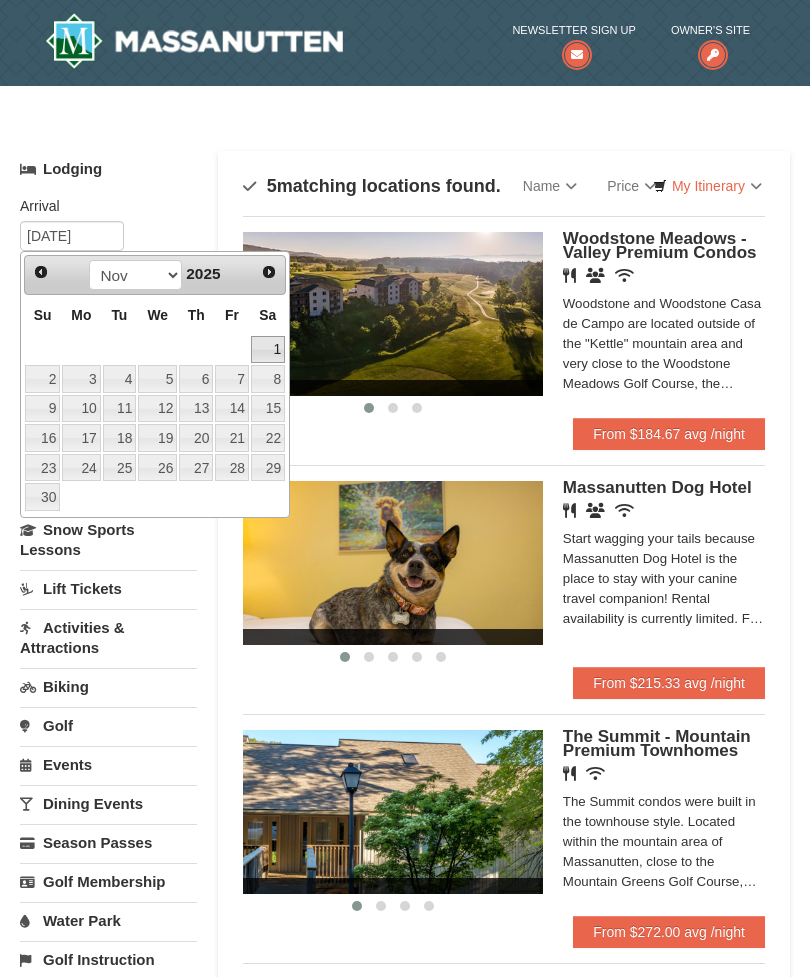 click on "1" at bounding box center (268, 350) 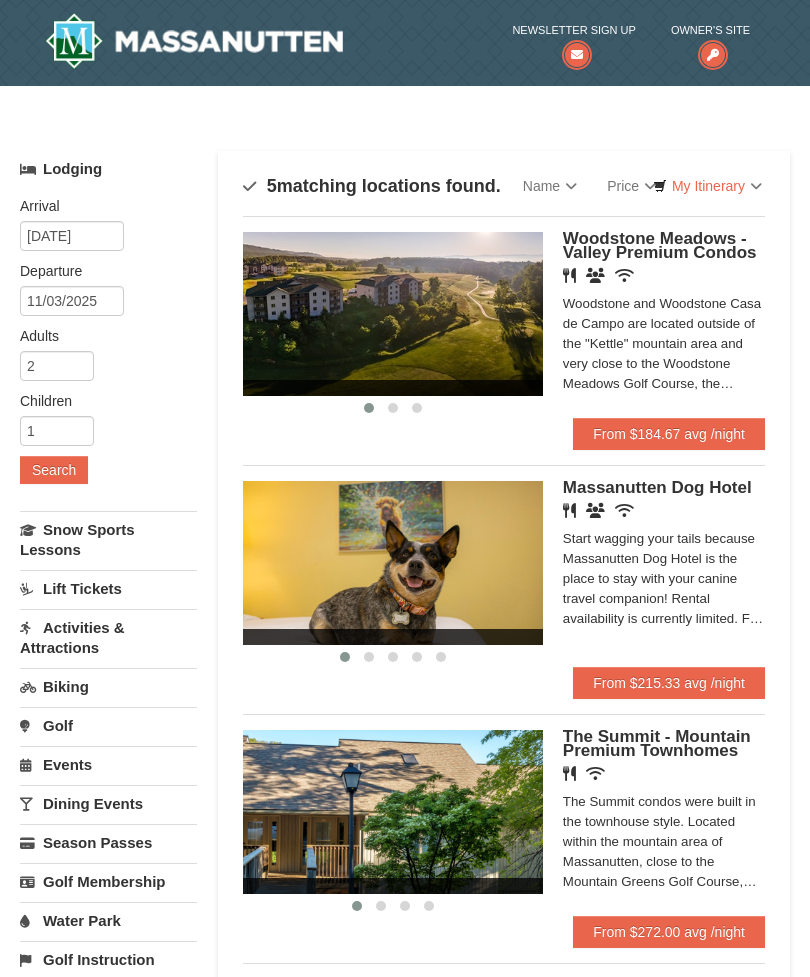 click on "Search" at bounding box center (54, 470) 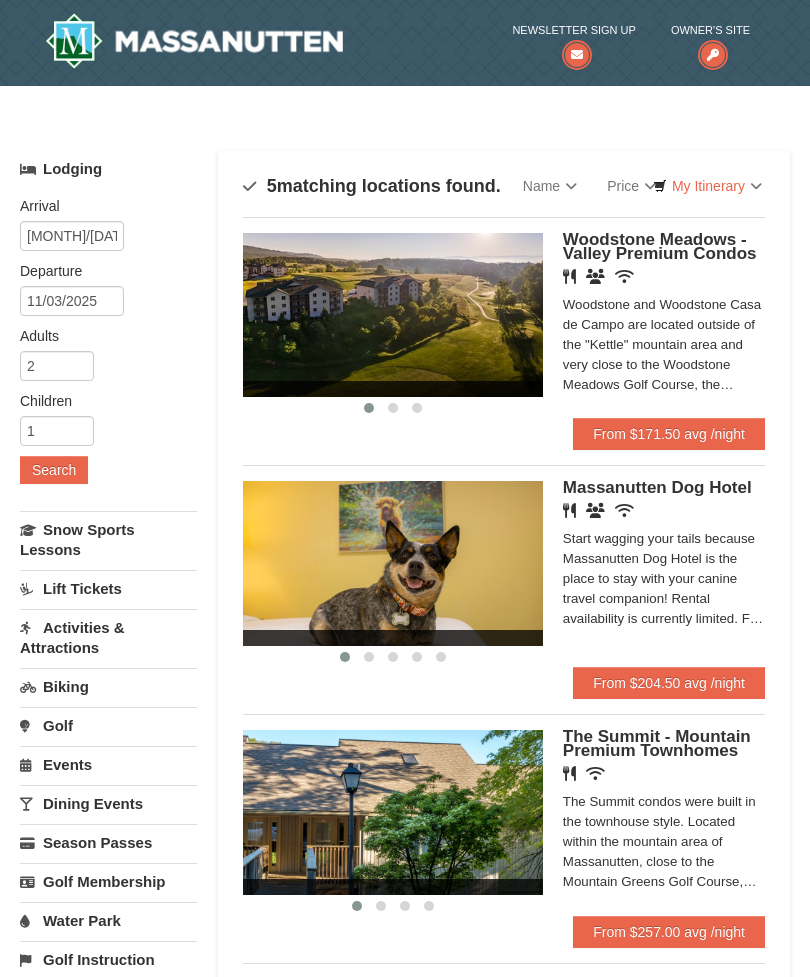 scroll, scrollTop: 0, scrollLeft: 0, axis: both 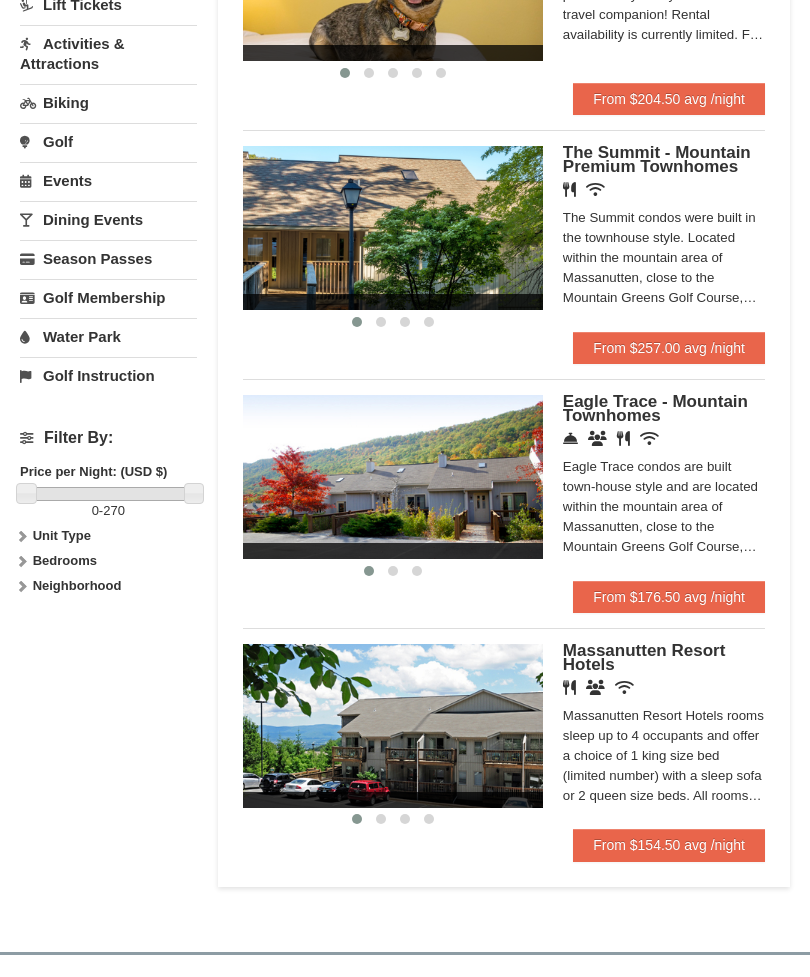 click on "From $154.50 avg /night" at bounding box center [669, 845] 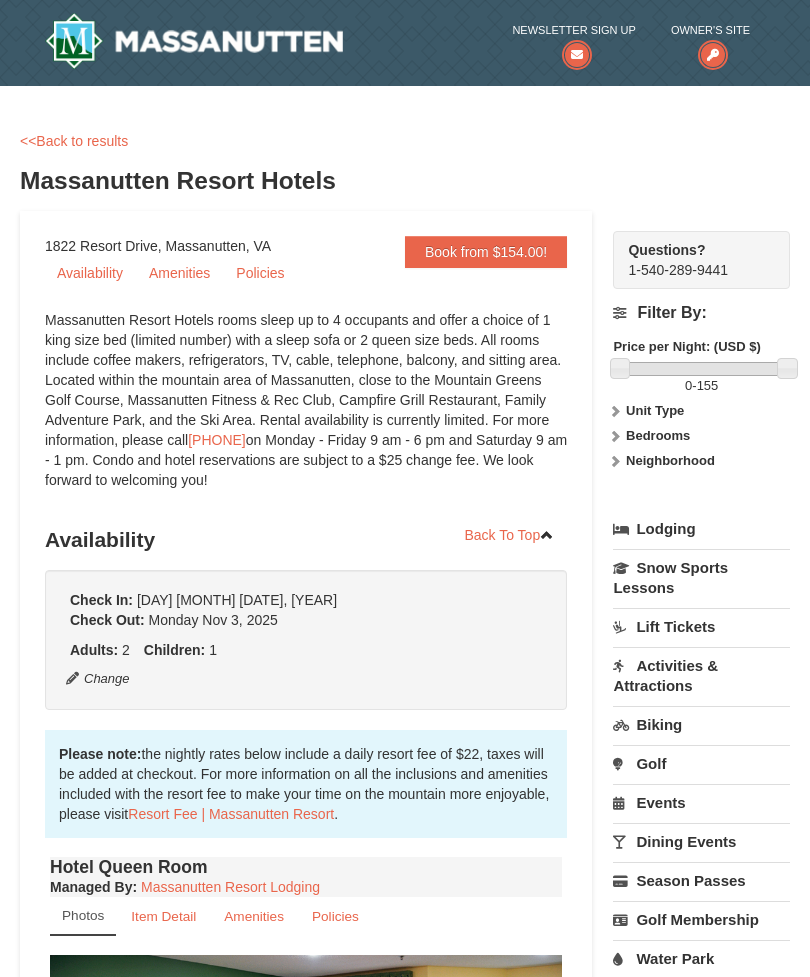 scroll, scrollTop: 0, scrollLeft: 0, axis: both 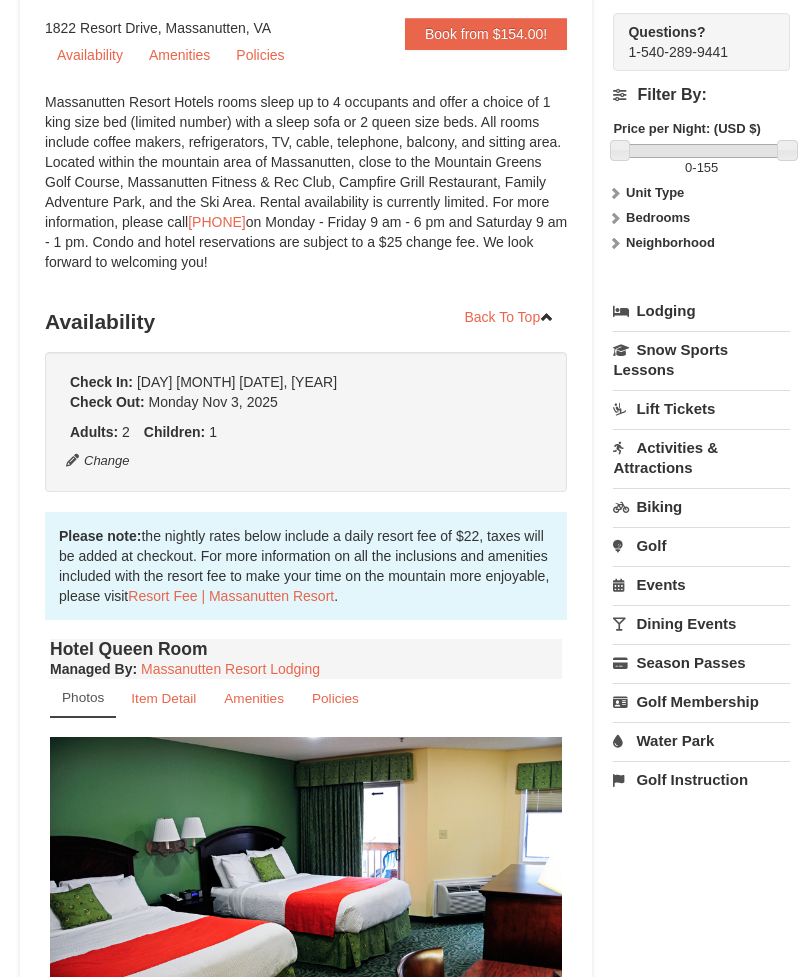 click on "Water Park" at bounding box center [701, 741] 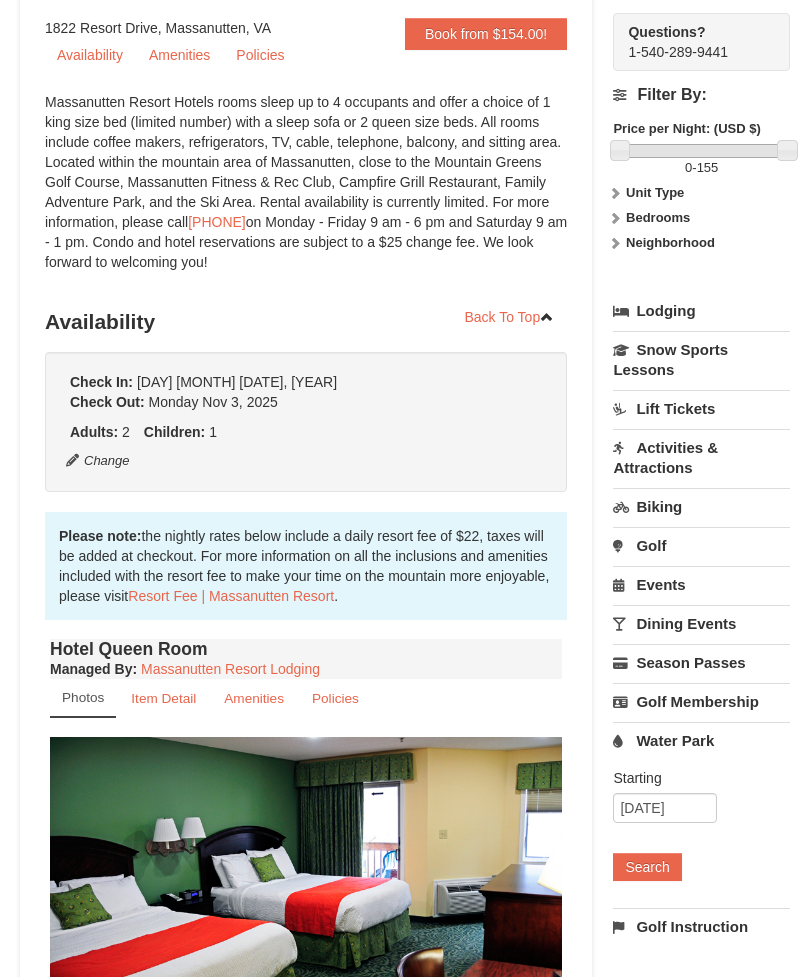 scroll, scrollTop: 218, scrollLeft: 0, axis: vertical 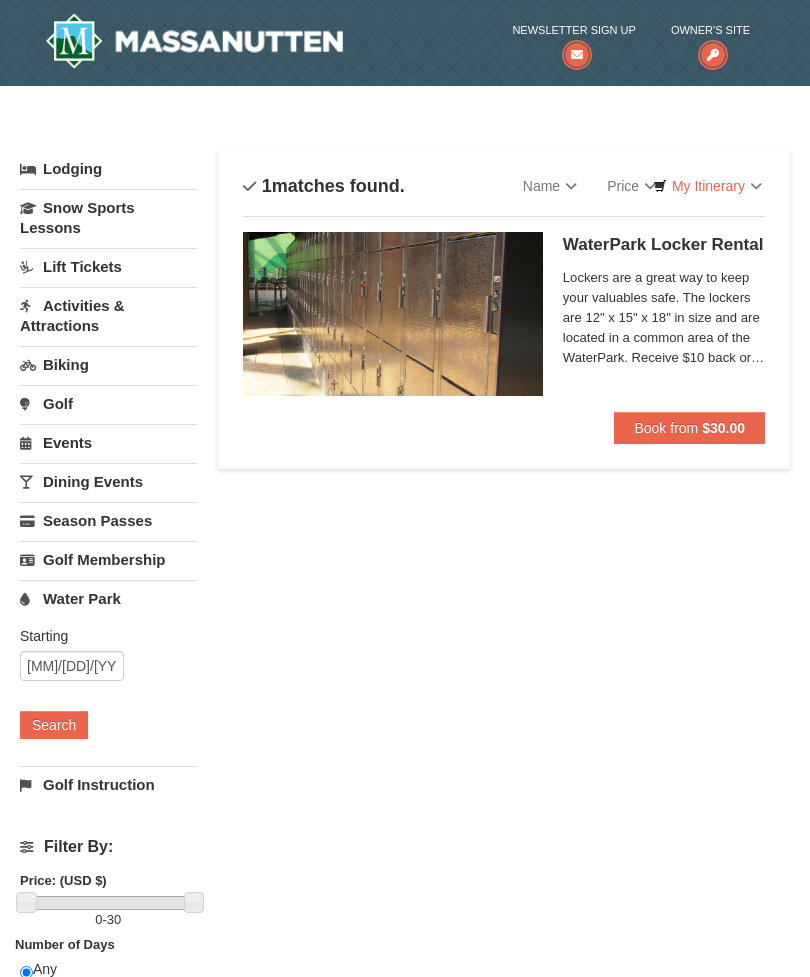 click on "Events" at bounding box center [108, 442] 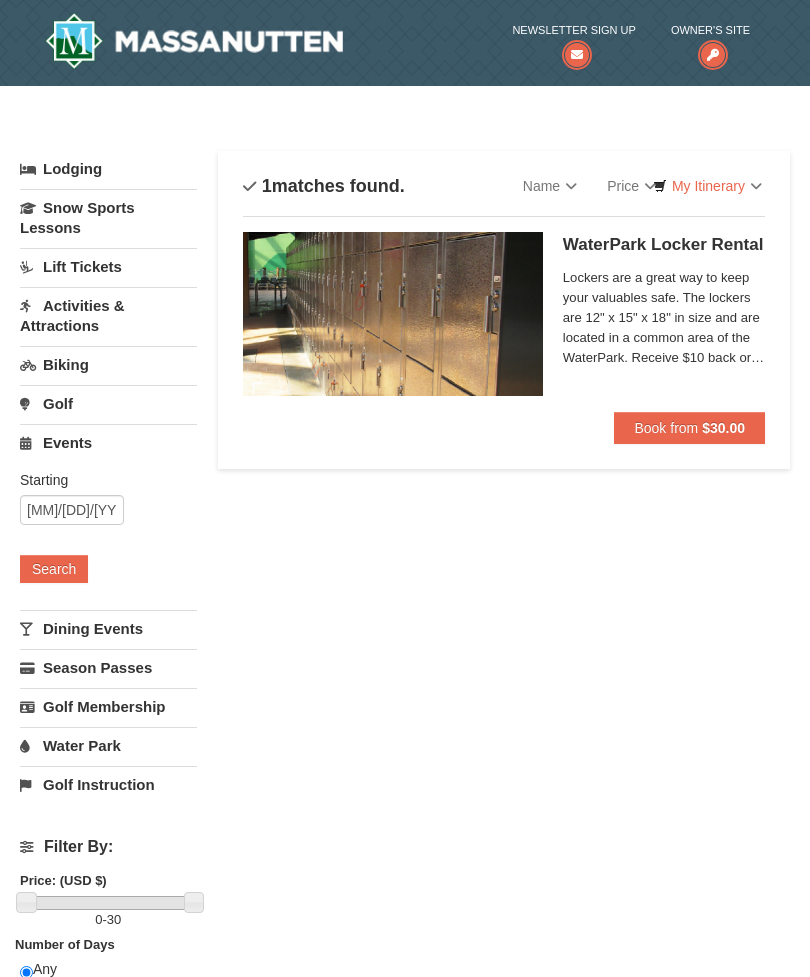 click on "Search" at bounding box center (54, 569) 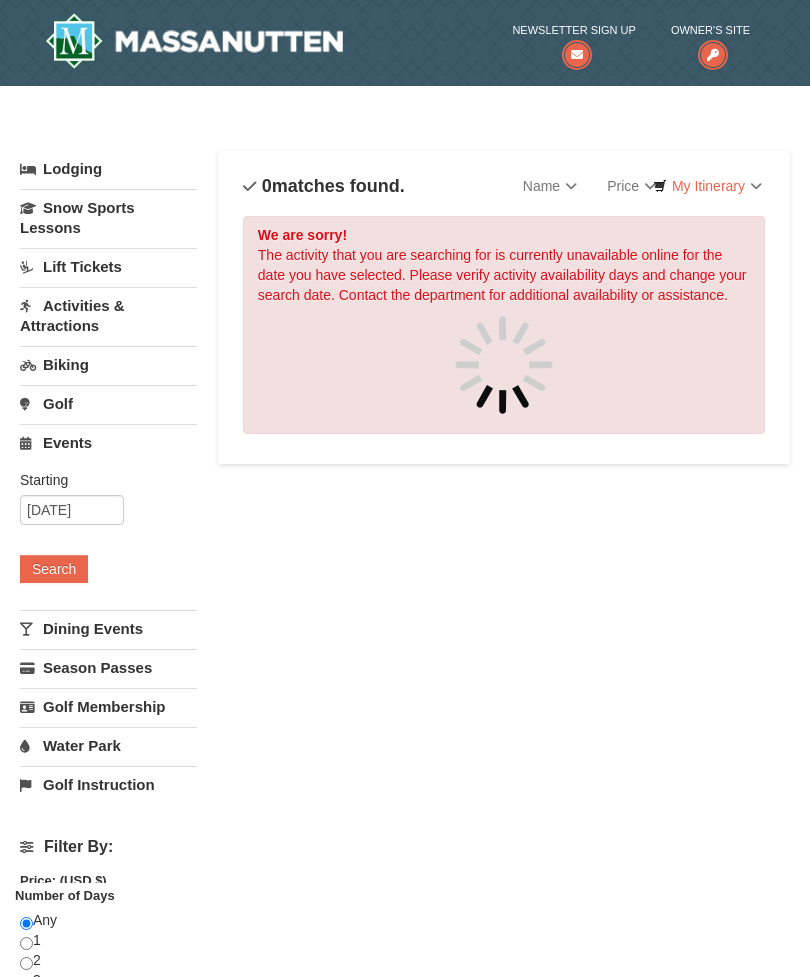 scroll, scrollTop: 0, scrollLeft: 0, axis: both 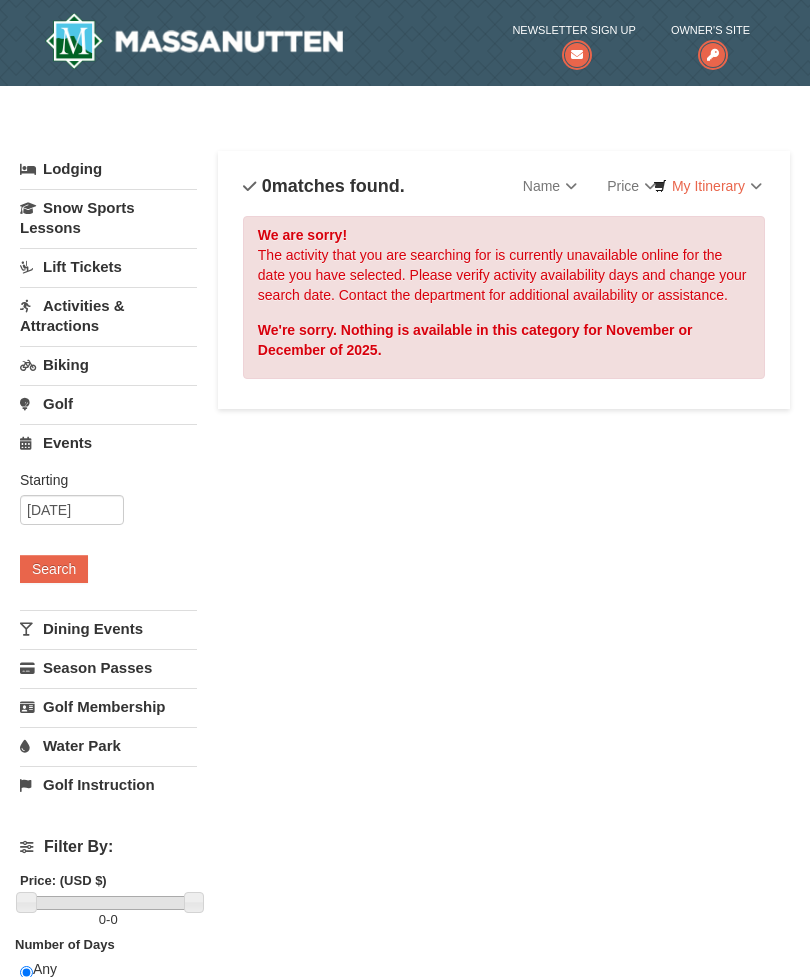 click on "Activities & Attractions" at bounding box center (108, 315) 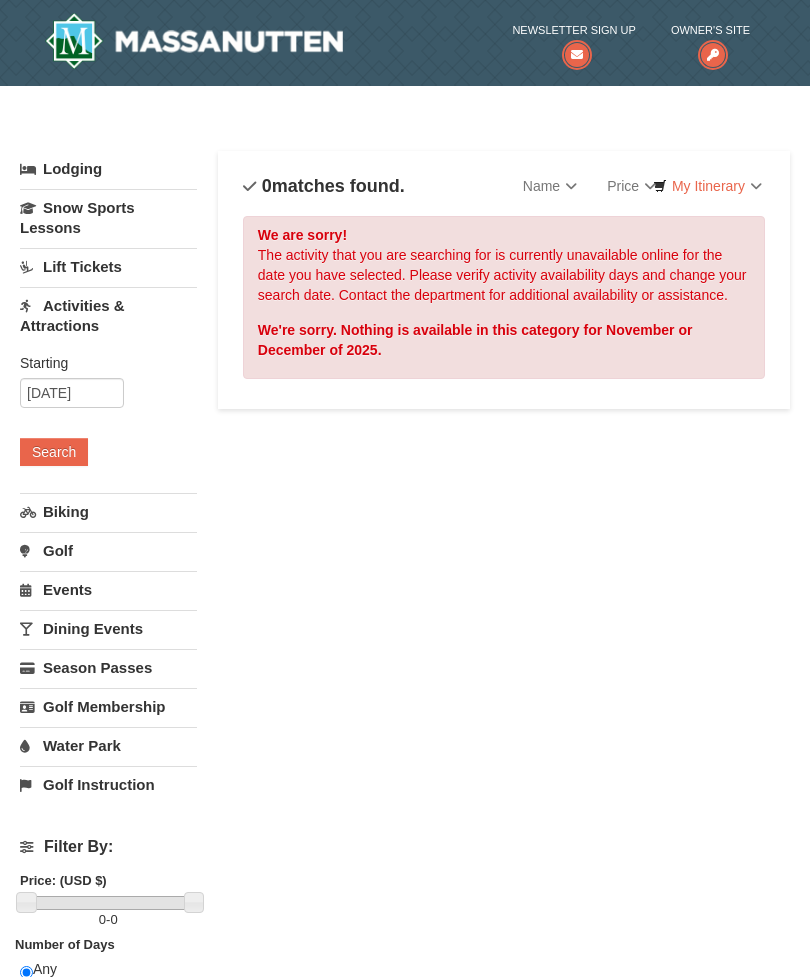 click on "Search" at bounding box center (54, 452) 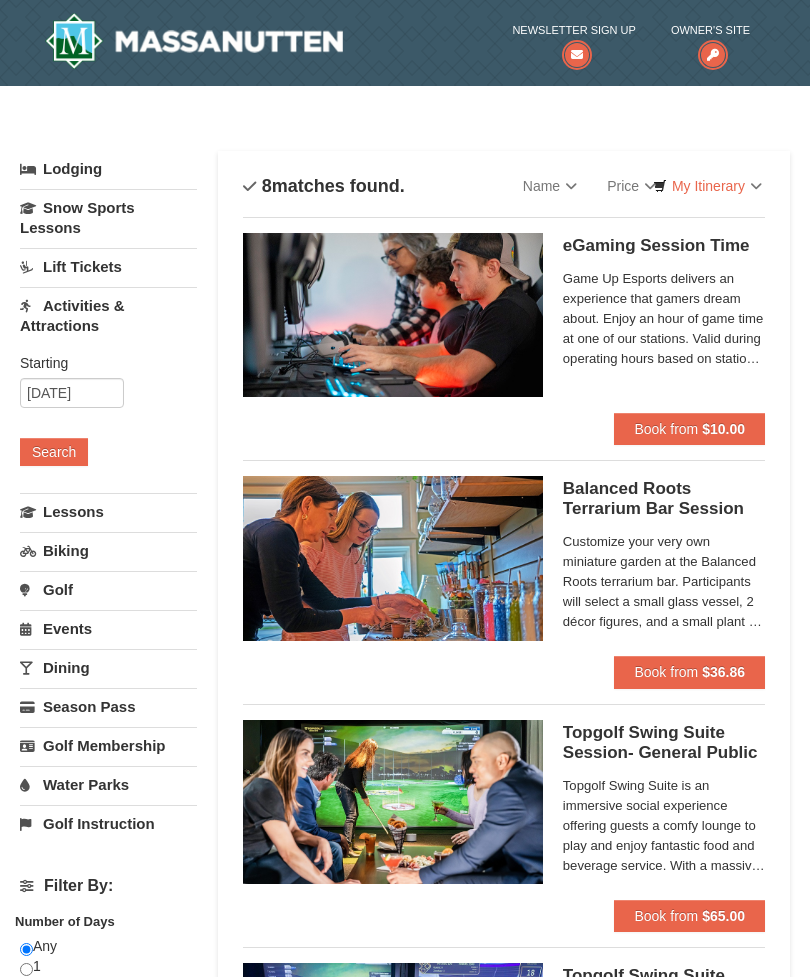 scroll, scrollTop: 0, scrollLeft: 0, axis: both 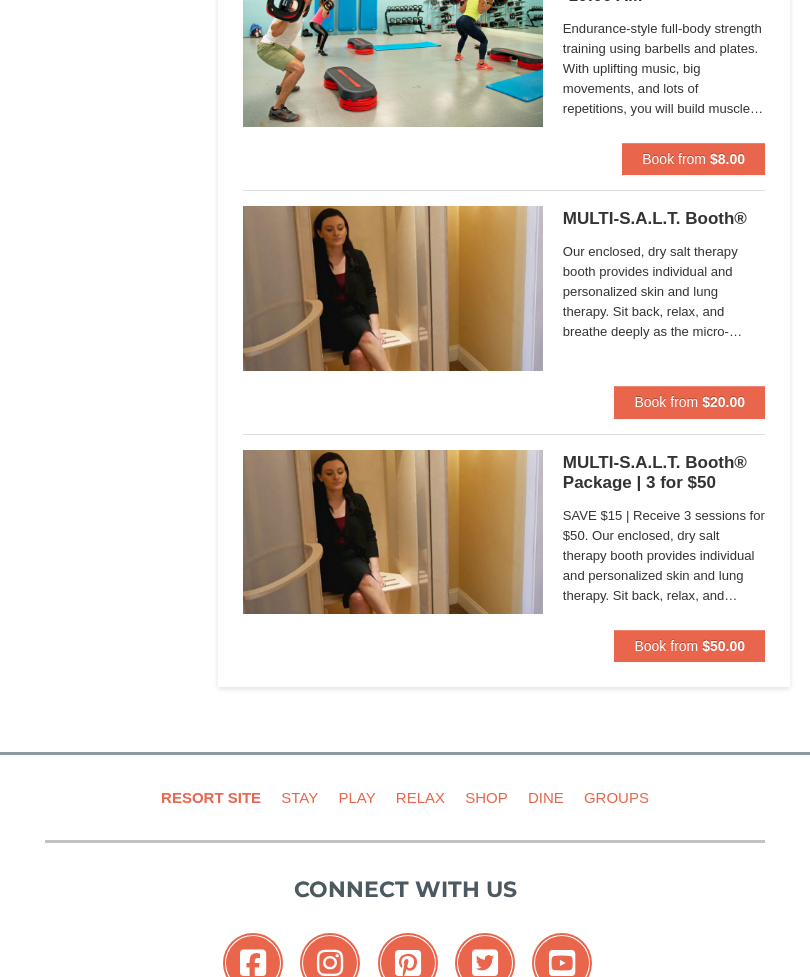 click on "Our enclosed, dry salt therapy booth provides individual and personalized skin and lung therapy. Sit back, relax, and breathe deeply as the micro-particles of salt are dispersed into the air, entering your airways to naturally cleanse and detoxify your lungs, sinuses, and air passages.
Dry salt therapy, or halotherapy, is a holistic, drug free, natural therapy using micro particles of salt which has been known to aid in detoxifying the respiratory system, healing skin conditions, promoting better breathing, sounder sleep, and overall wellness.
Potential Health Benefits: Our dry salt therapy booth can help to alleviate symptoms of allergies, asthma, COPD, snoring, sleep apnea, sinusitis, bronchitis, colds, flus, and so much more. | Ages 12+" at bounding box center [664, 293] 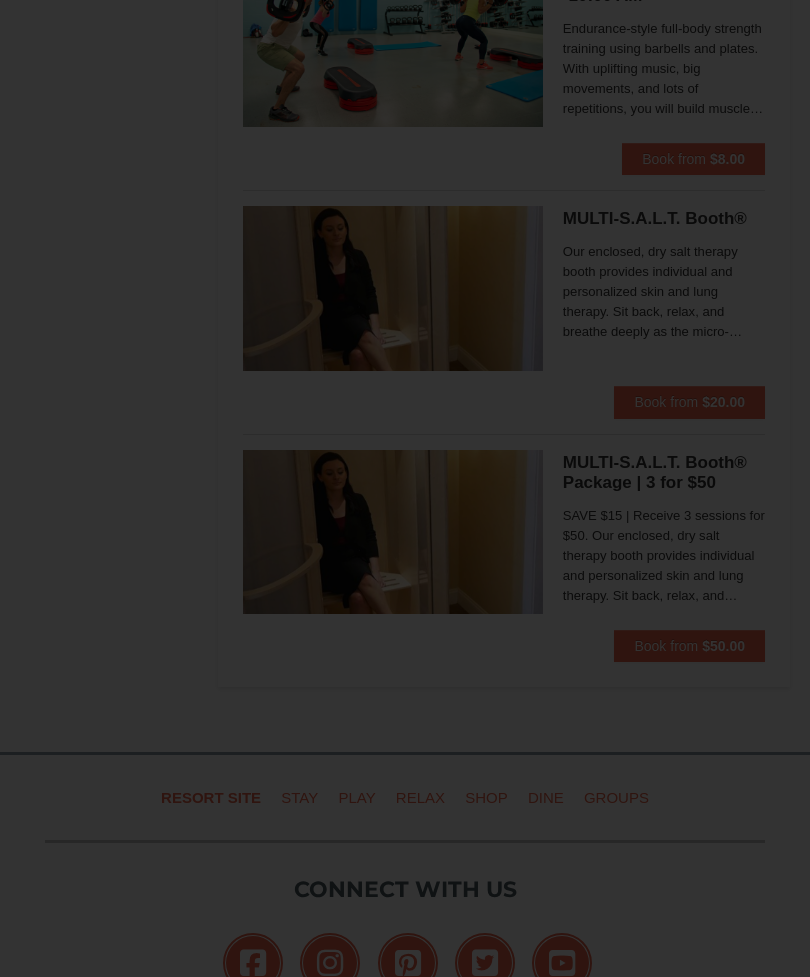 scroll, scrollTop: 1486, scrollLeft: 0, axis: vertical 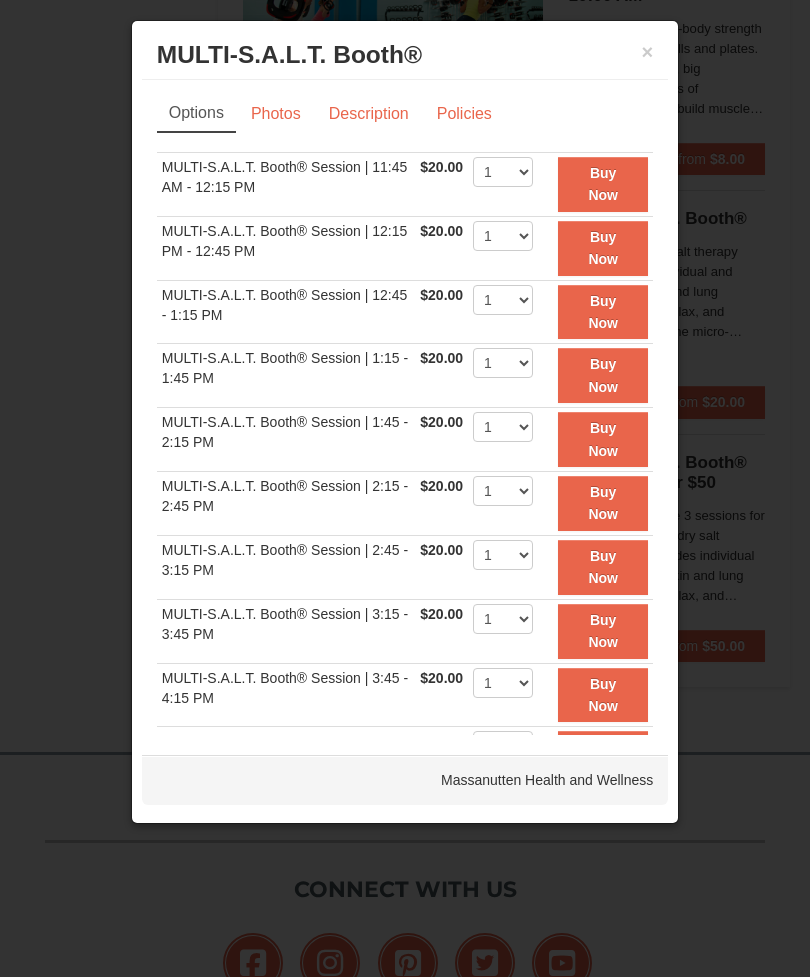 click on "×" at bounding box center [648, 52] 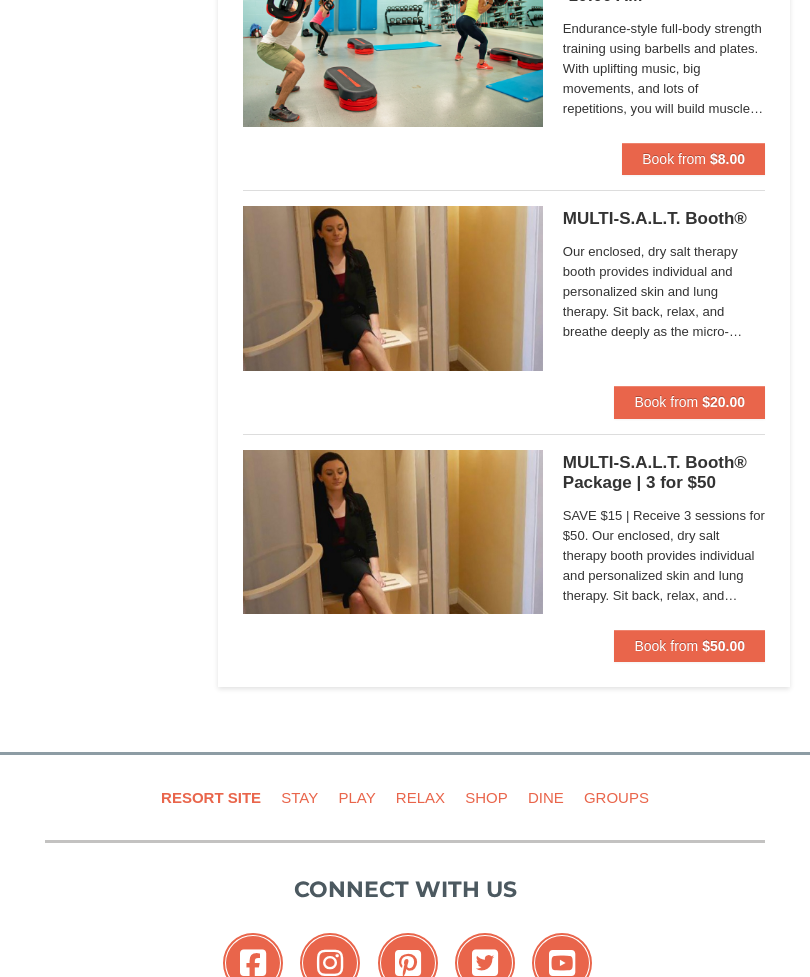 click on "MULTI-S.A.L.T. Booth®  Massanutten Health and Wellness
Our enclosed, dry salt therapy booth provides individual and personalized skin and lung therapy. Sit back, relax, and breathe deeply as the micro-particles of salt are dispersed into the air, entering your airways to naturally cleanse and detoxify your lungs, sinuses, and air passages.
Dry salt therapy, or halotherapy, is a holistic, drug free, natural therapy using micro particles of salt which has been known to aid in detoxifying the respiratory system, healing skin conditions, promoting better breathing, sounder sleep, and overall wellness.
Potential Health Benefits: Our dry salt therapy booth can help to alleviate symptoms of allergies, asthma, COPD, snoring, sleep apnea, sinusitis, bronchitis, colds, flus, and so much more. | Ages 12+" at bounding box center [664, 296] 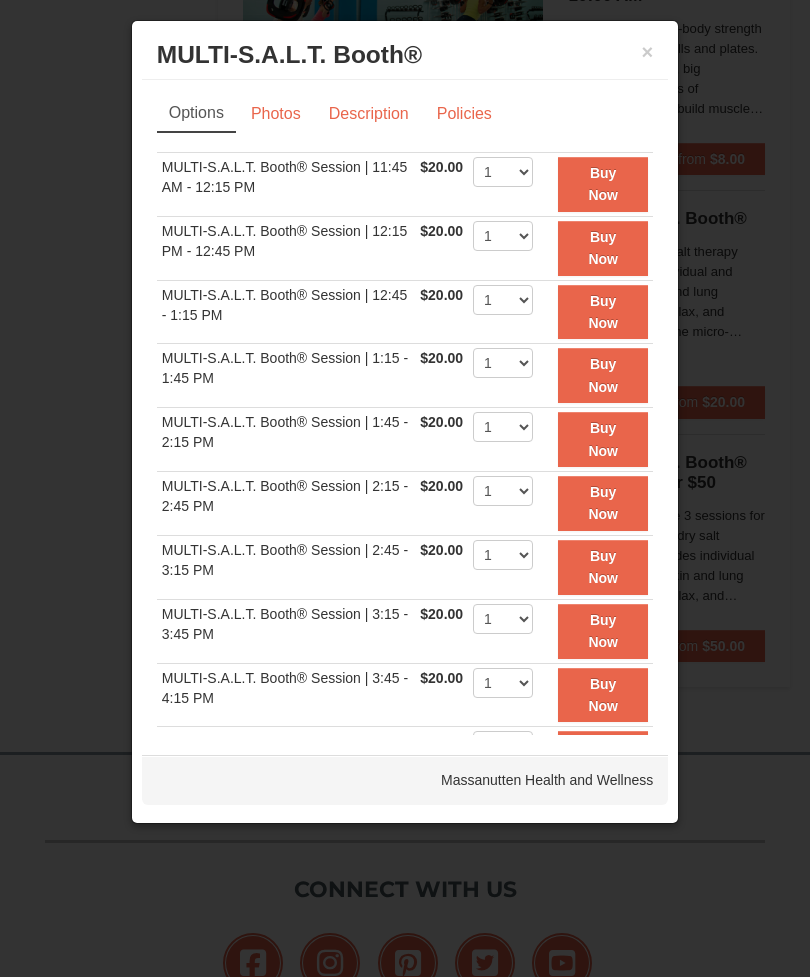 click on "Description" at bounding box center (369, 114) 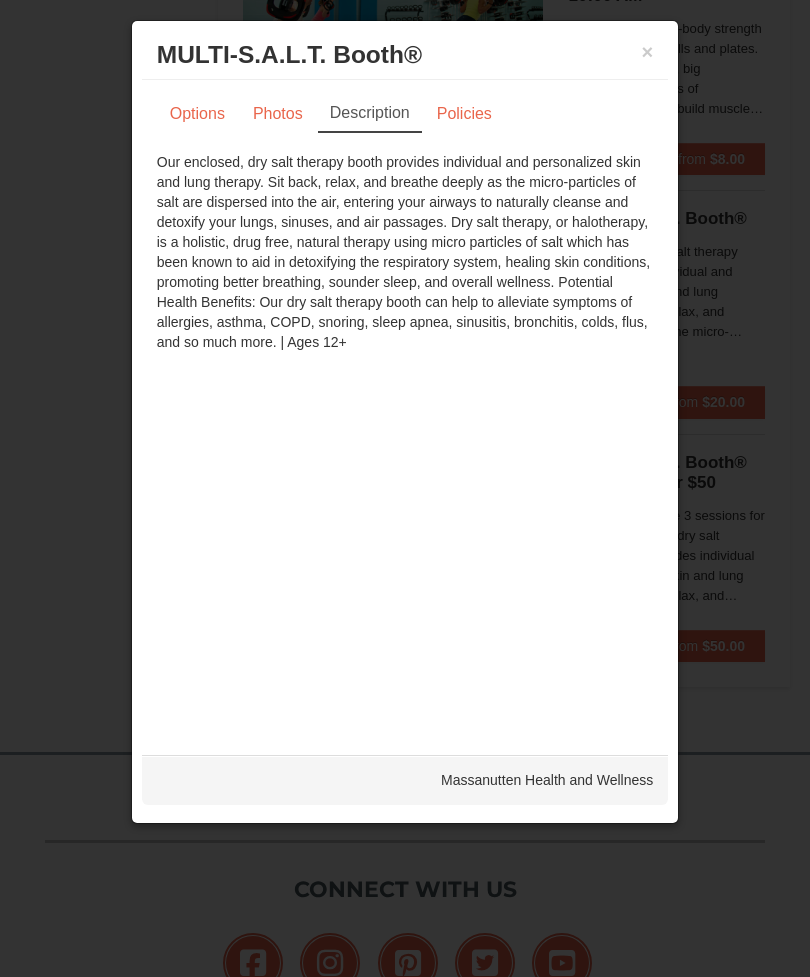 click on "×" at bounding box center [648, 52] 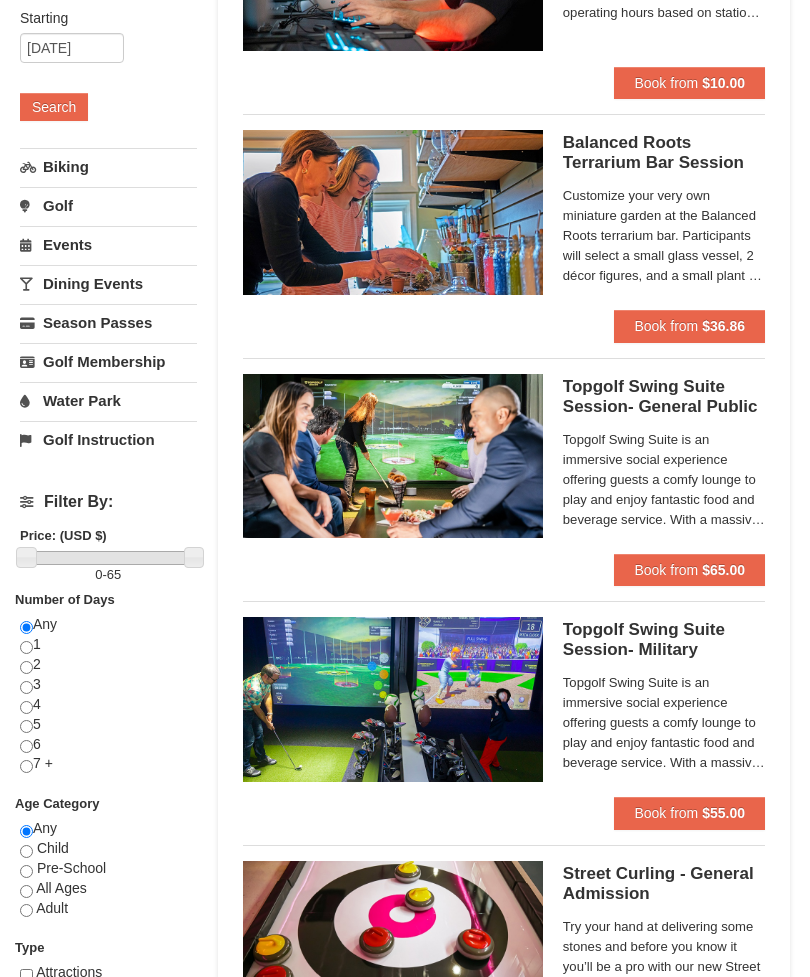 scroll, scrollTop: 343, scrollLeft: 0, axis: vertical 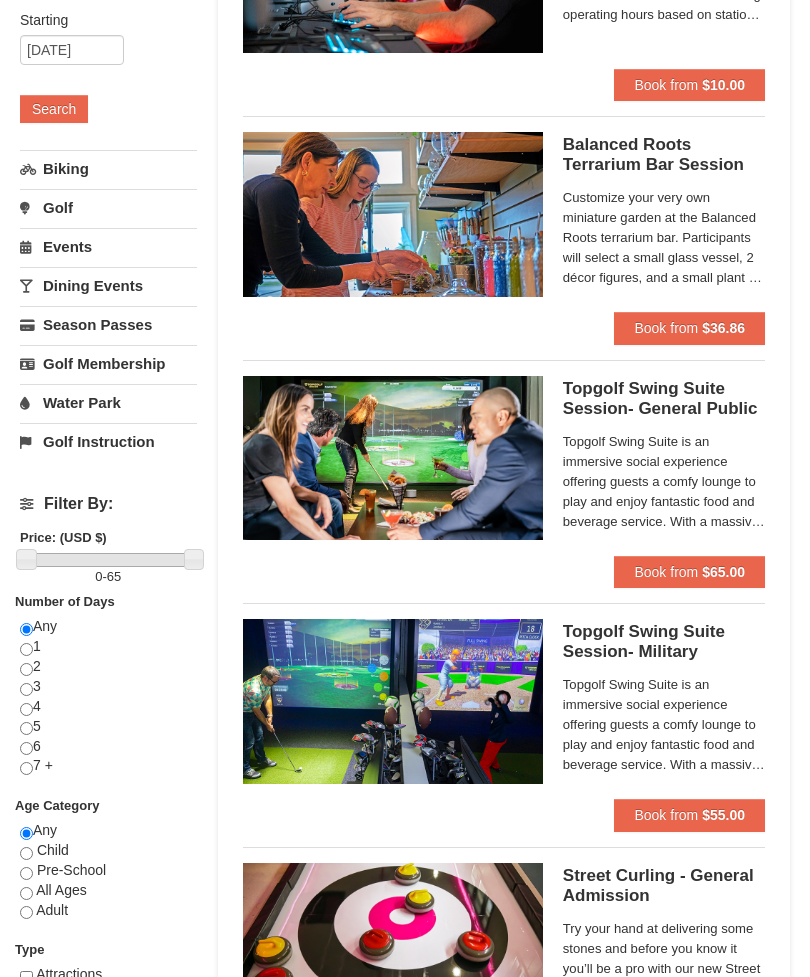 click on "Biking" at bounding box center (108, 168) 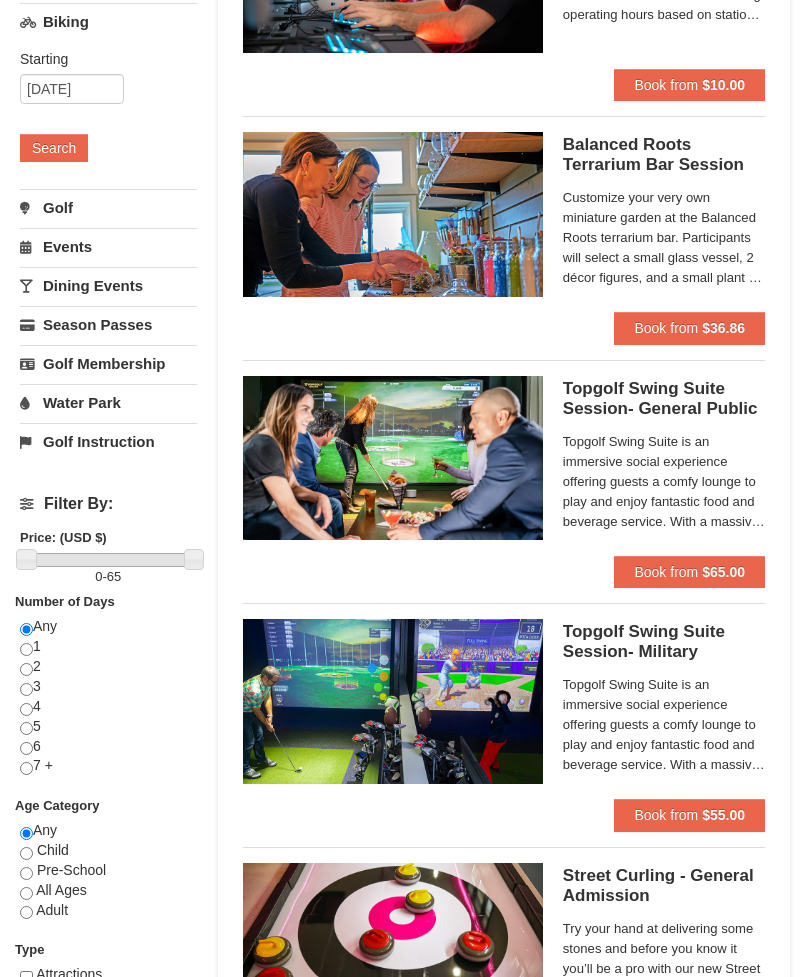 click on "Search" at bounding box center (54, 148) 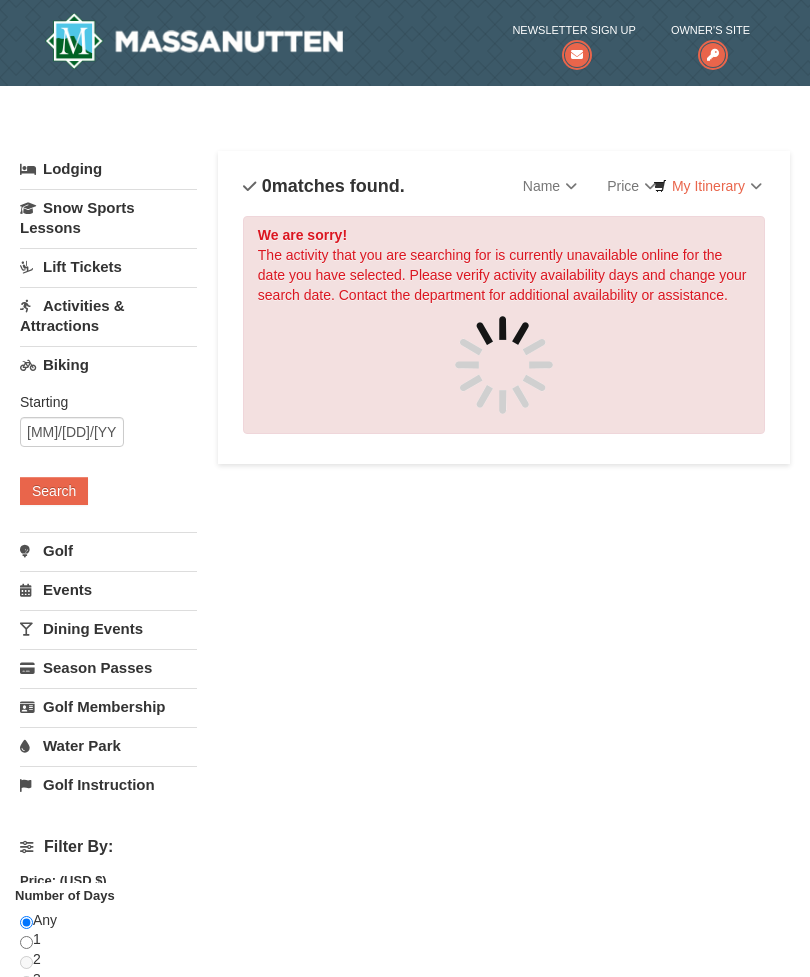 scroll, scrollTop: 0, scrollLeft: 0, axis: both 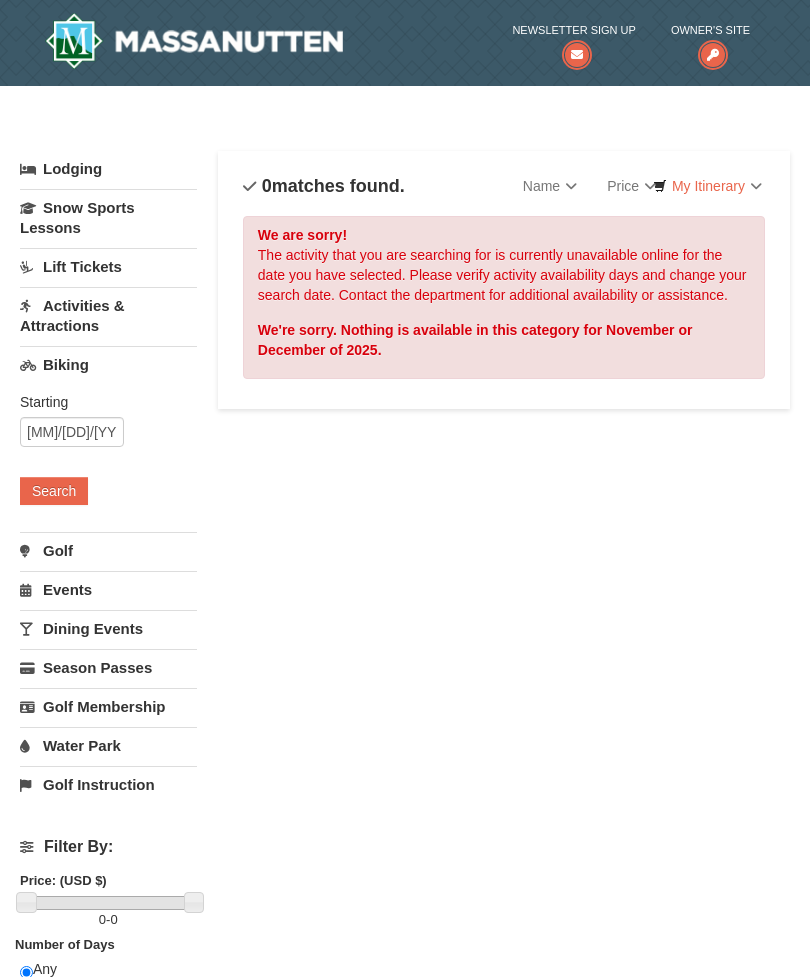 click on "Activities & Attractions" at bounding box center (108, 315) 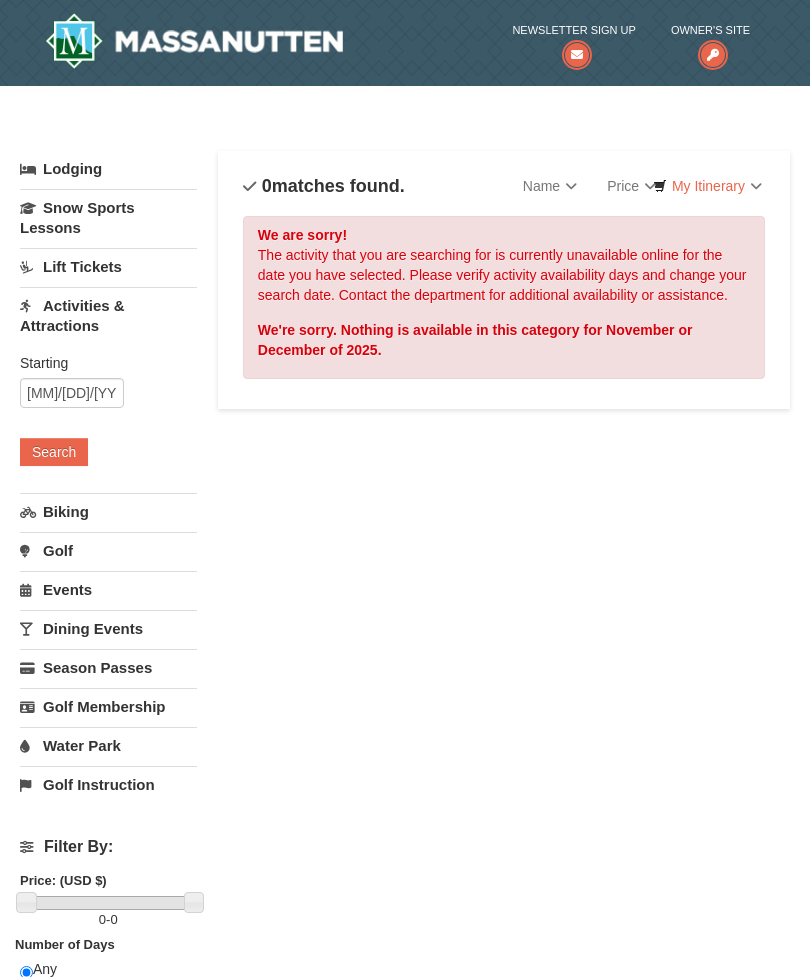 click on "Search" at bounding box center [54, 452] 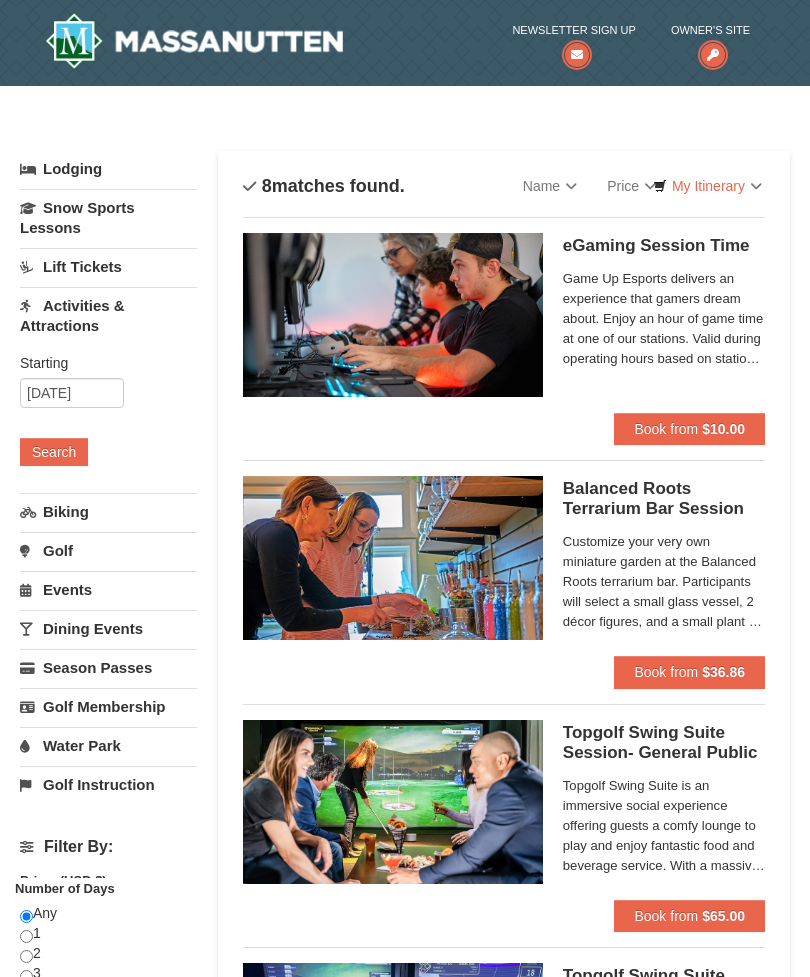 scroll, scrollTop: 0, scrollLeft: 0, axis: both 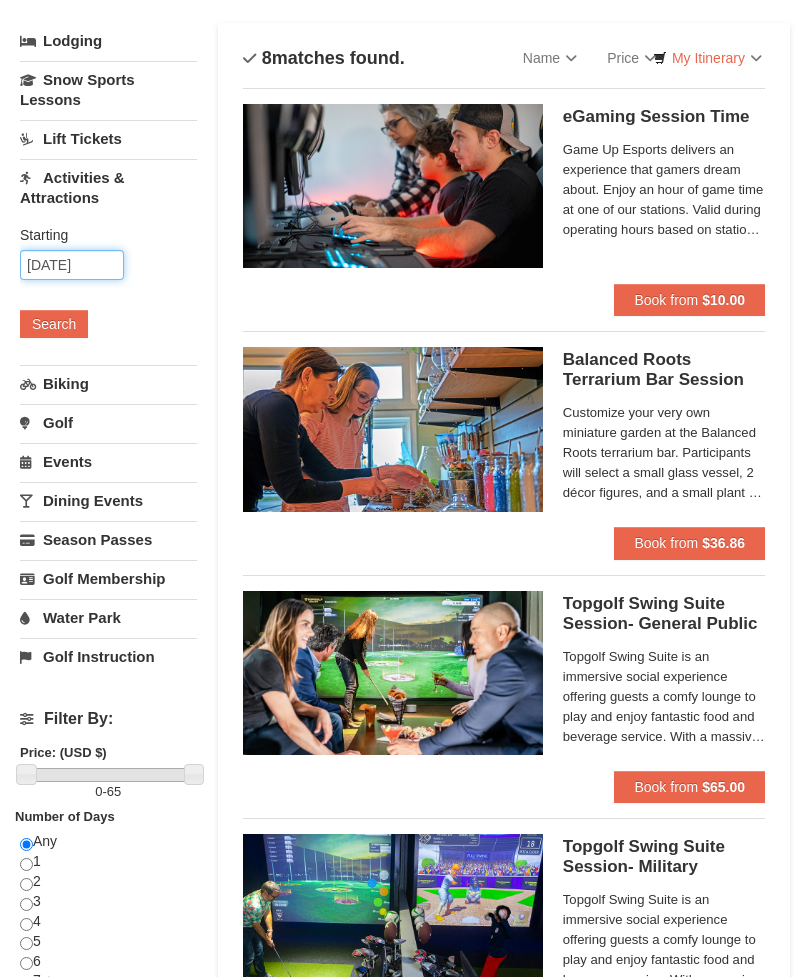 click on "[DATE]" at bounding box center [72, 266] 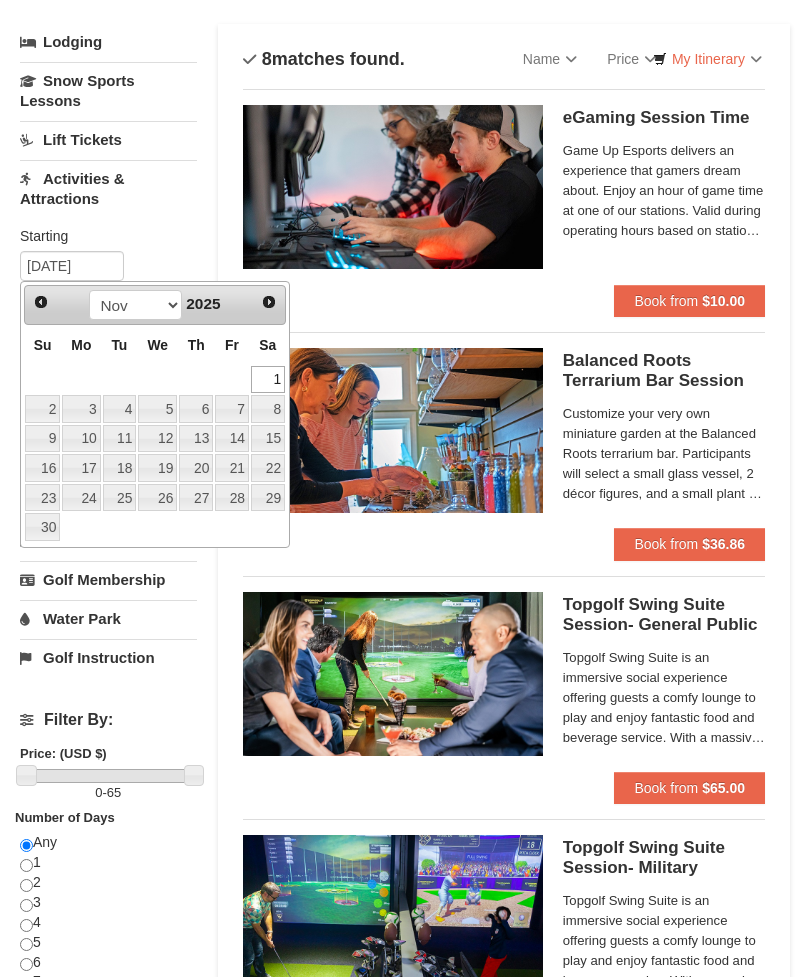 click on "2" at bounding box center [42, 409] 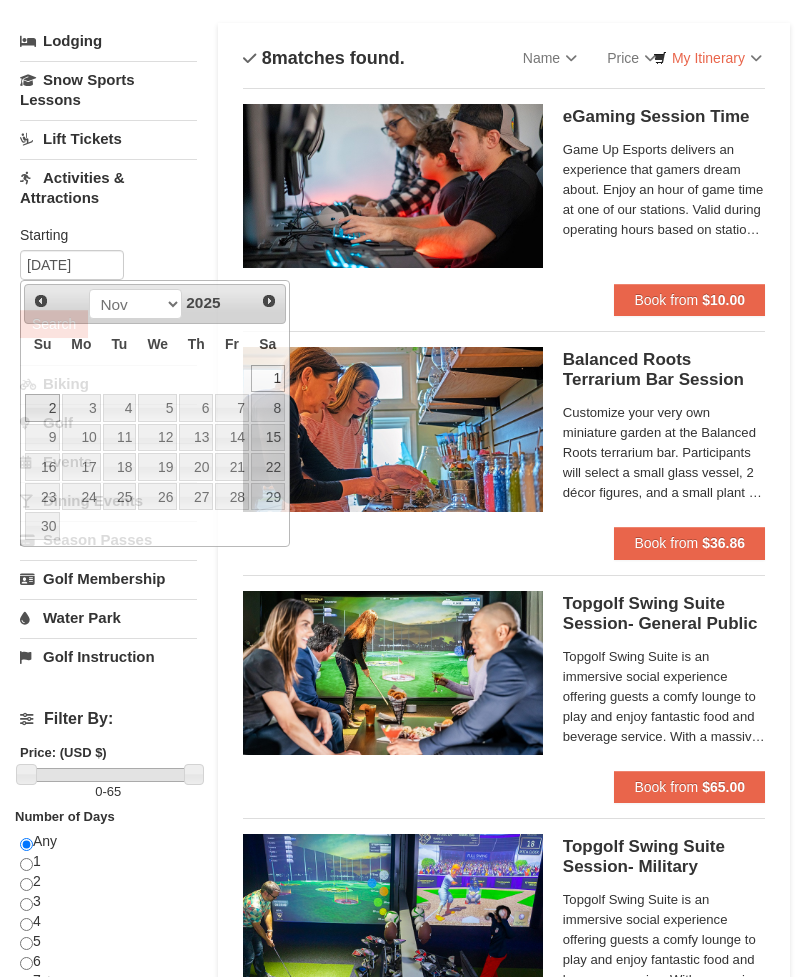 scroll, scrollTop: 128, scrollLeft: 0, axis: vertical 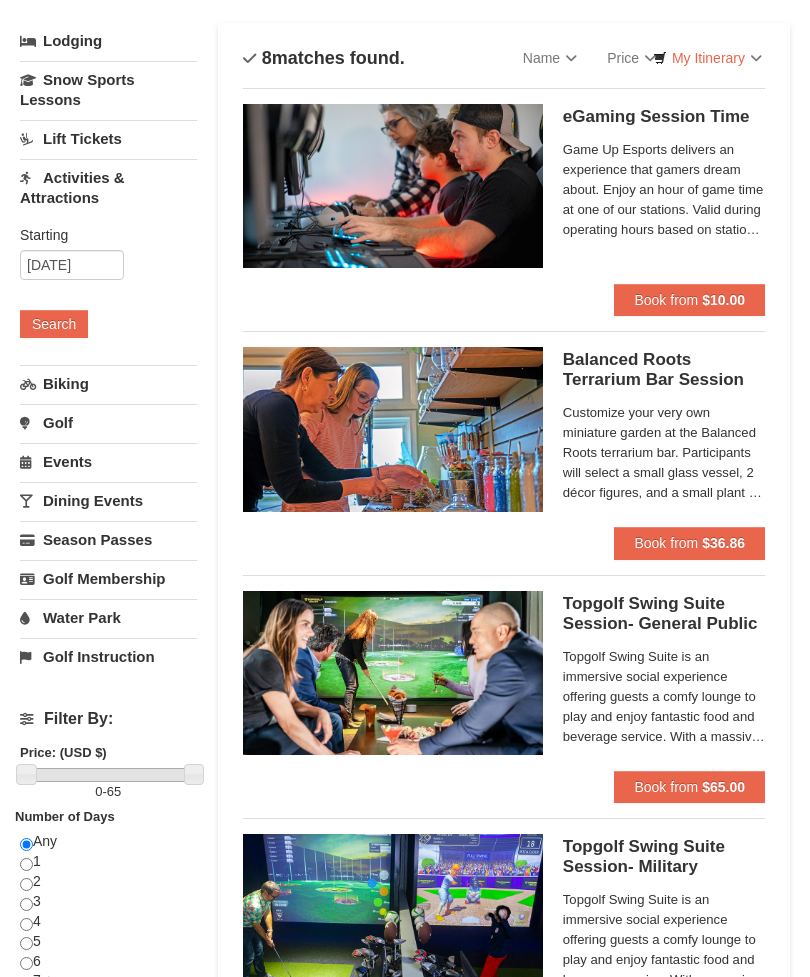 click on "Search" at bounding box center (54, 324) 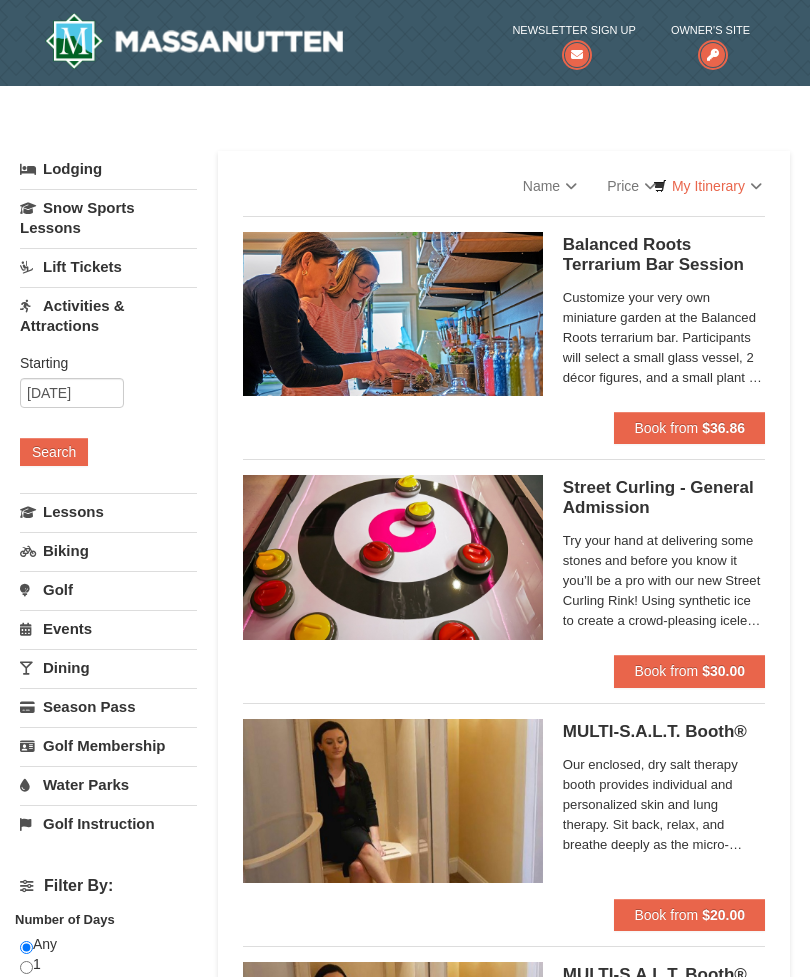 scroll, scrollTop: 0, scrollLeft: 0, axis: both 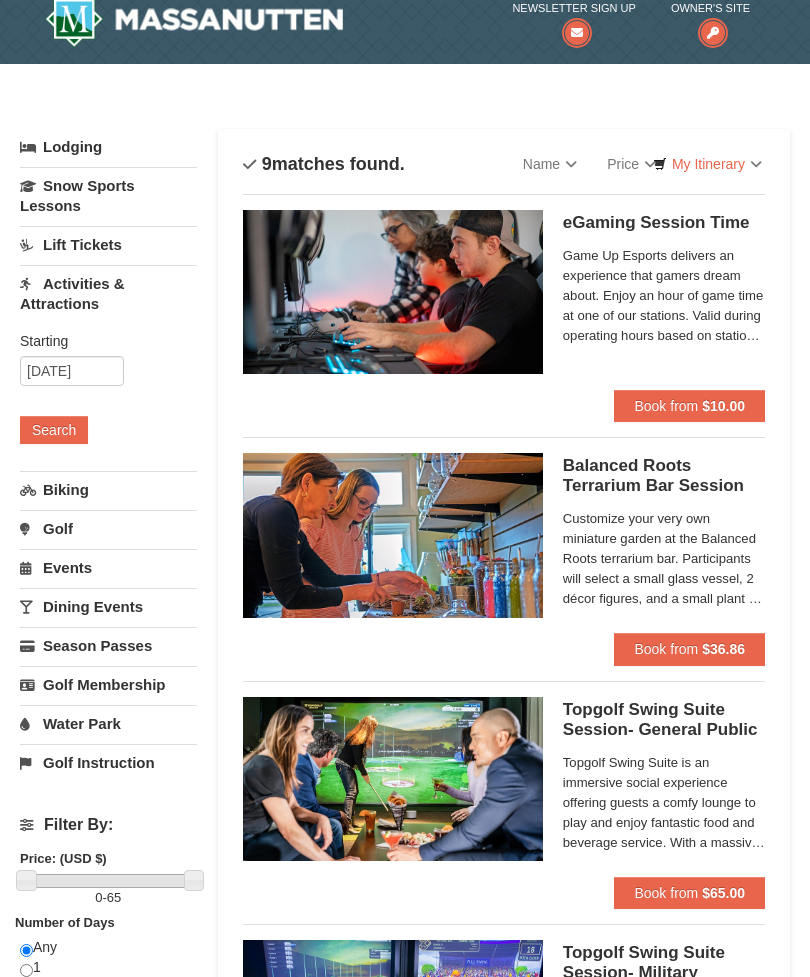 click on "Water Park" at bounding box center (108, 723) 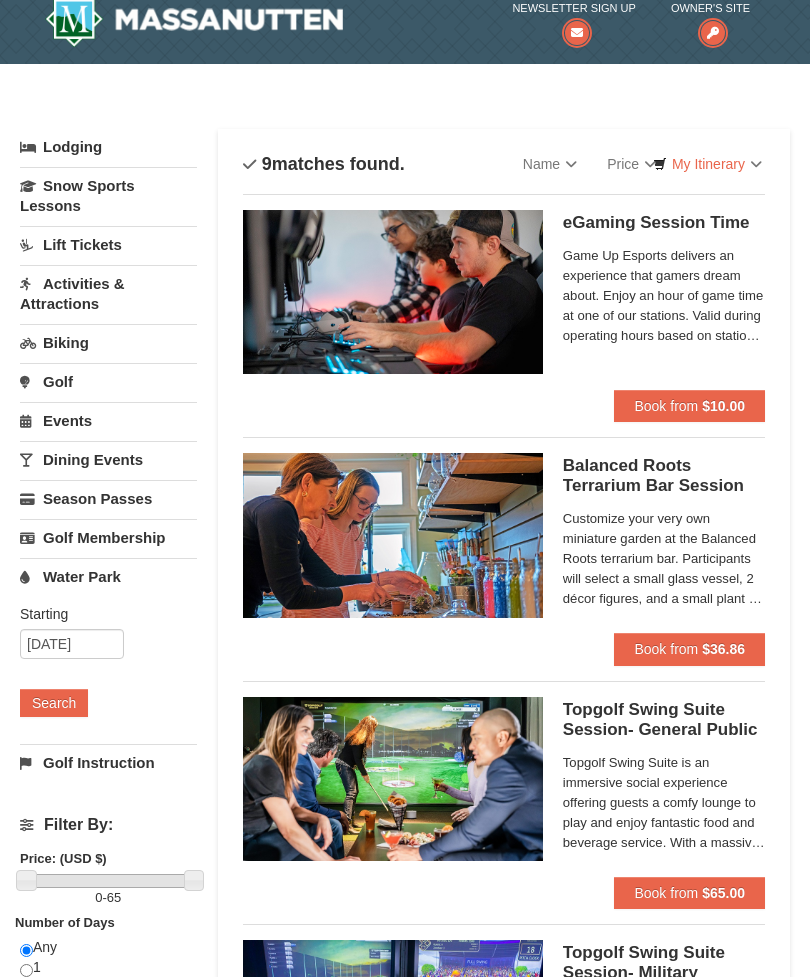 click on "Search" at bounding box center (54, 703) 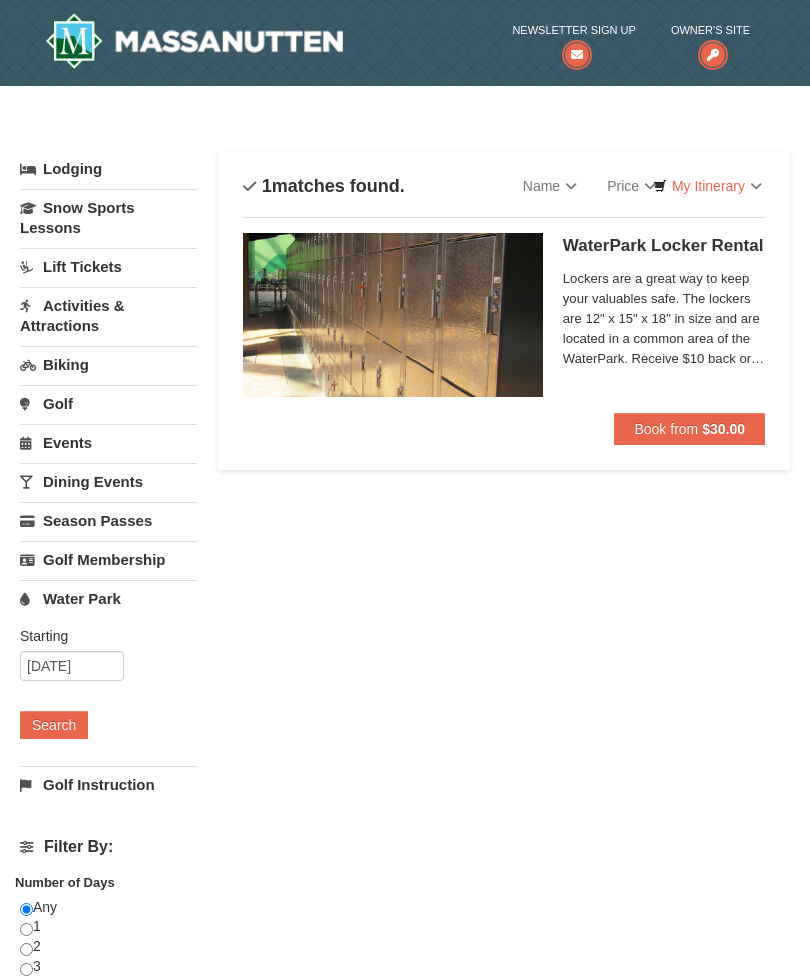 scroll, scrollTop: 0, scrollLeft: 0, axis: both 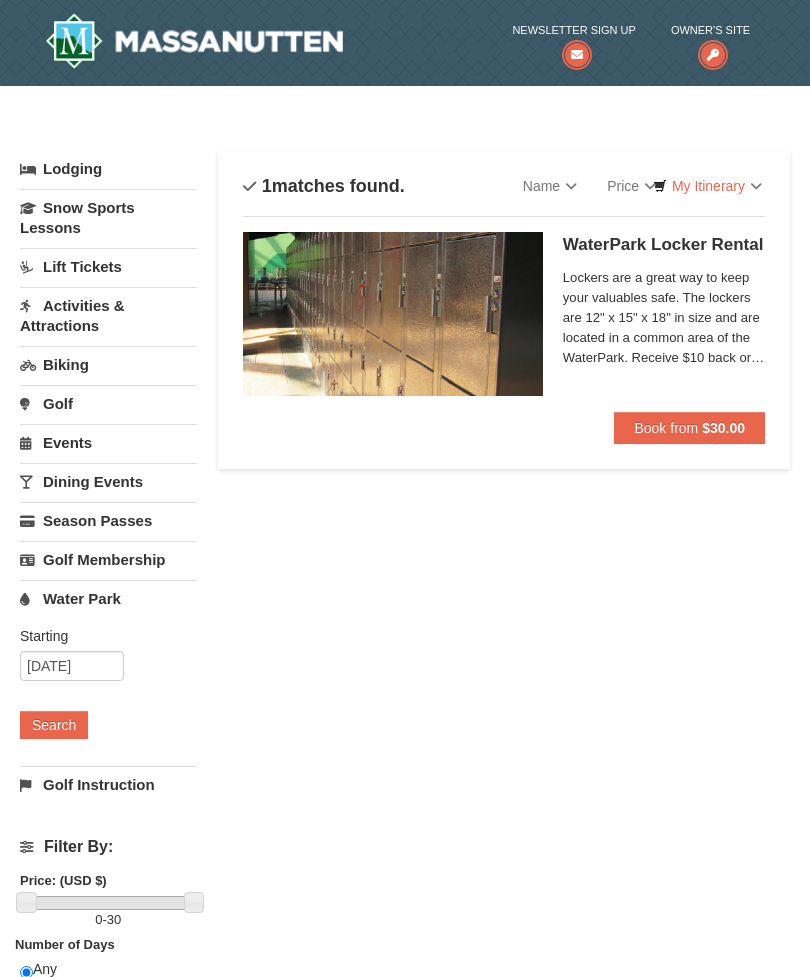 click on "Lodging" at bounding box center (108, 169) 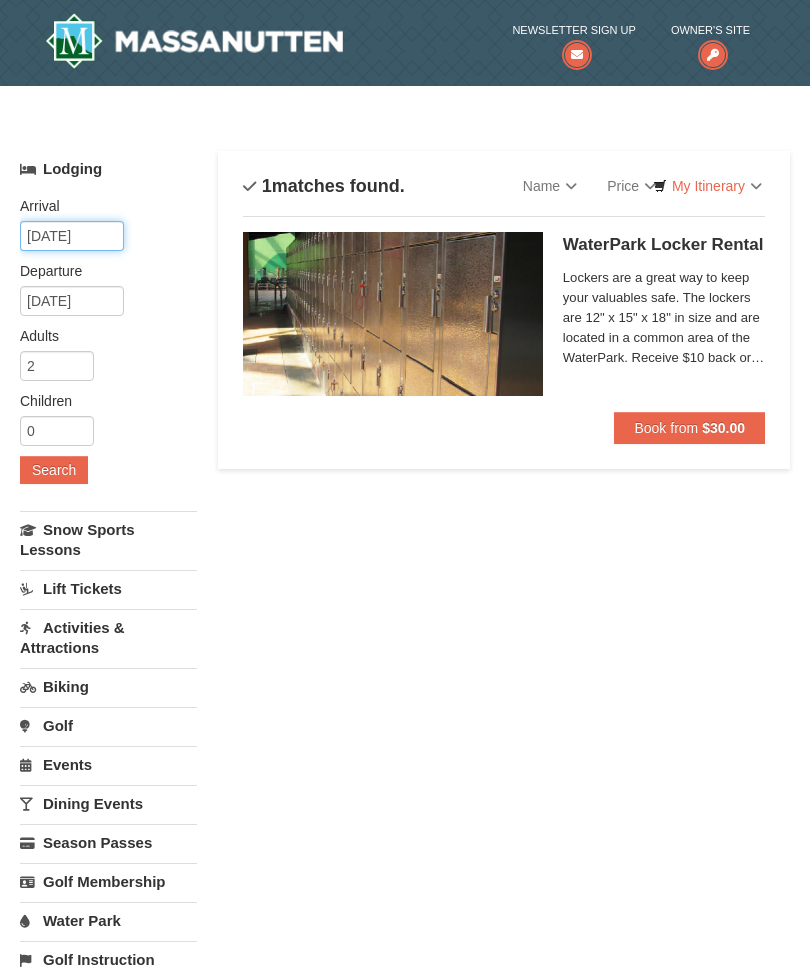 click on "[DATE]" at bounding box center [72, 236] 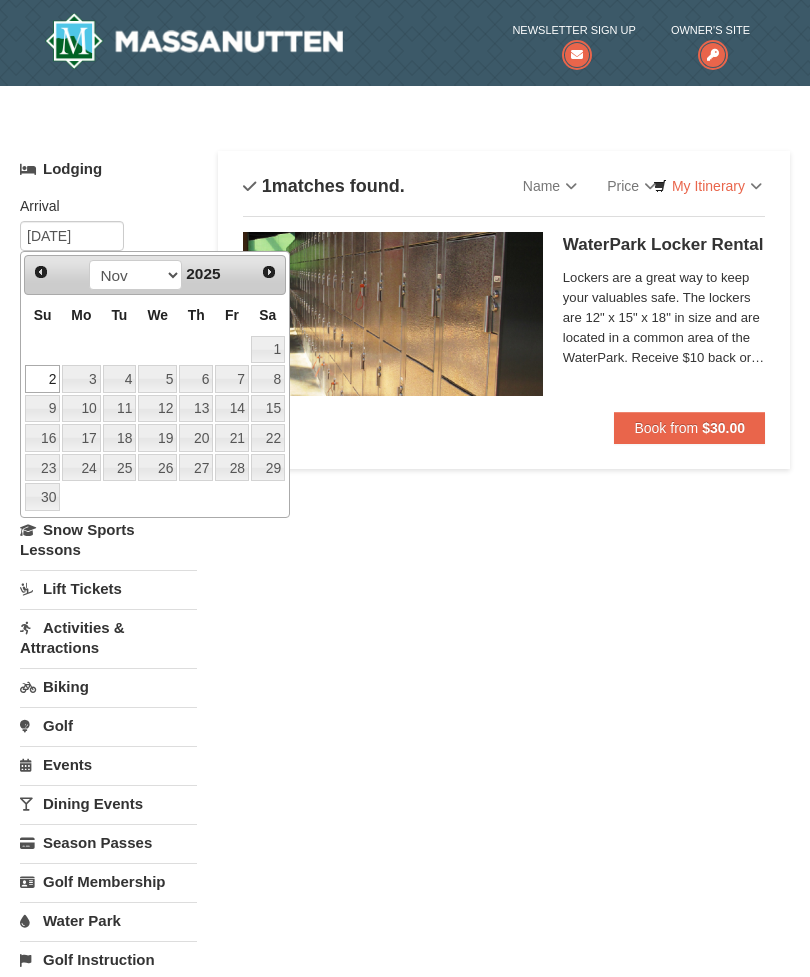 click on "1" at bounding box center (268, 350) 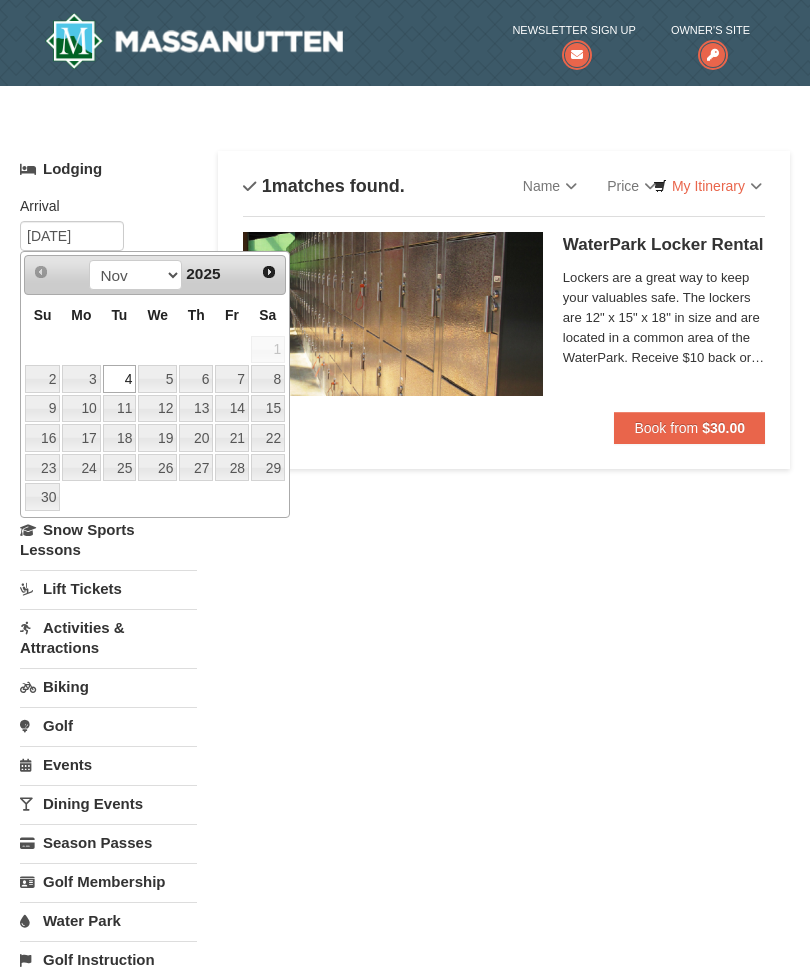 type on "[DATE]" 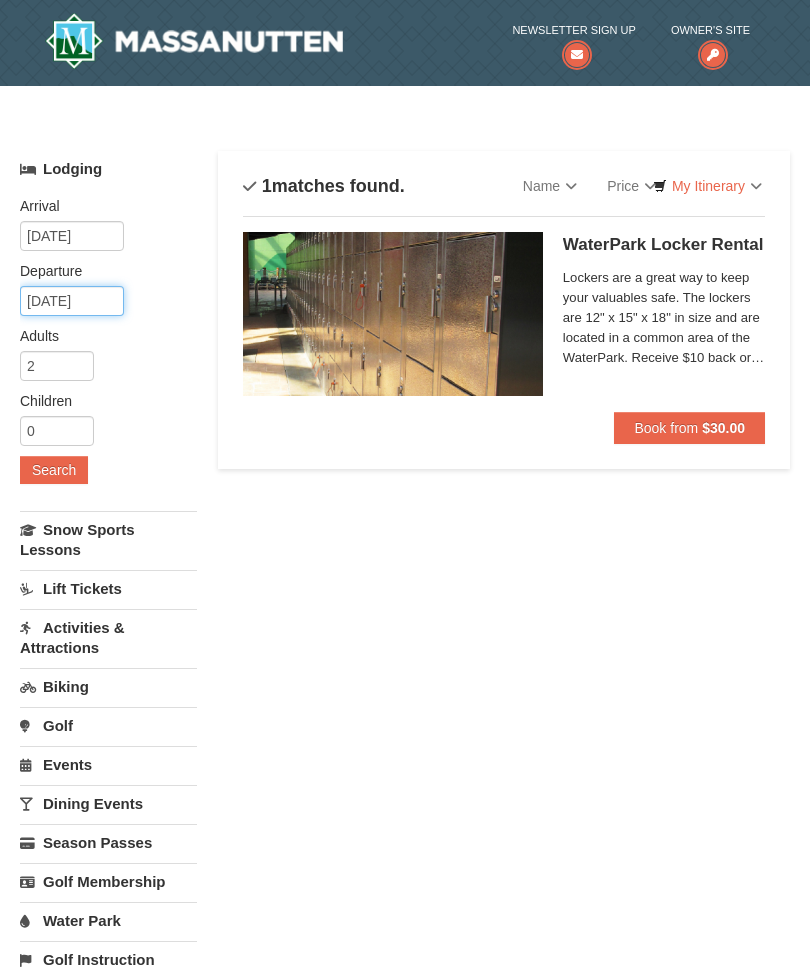 click on "[DATE]" at bounding box center [72, 301] 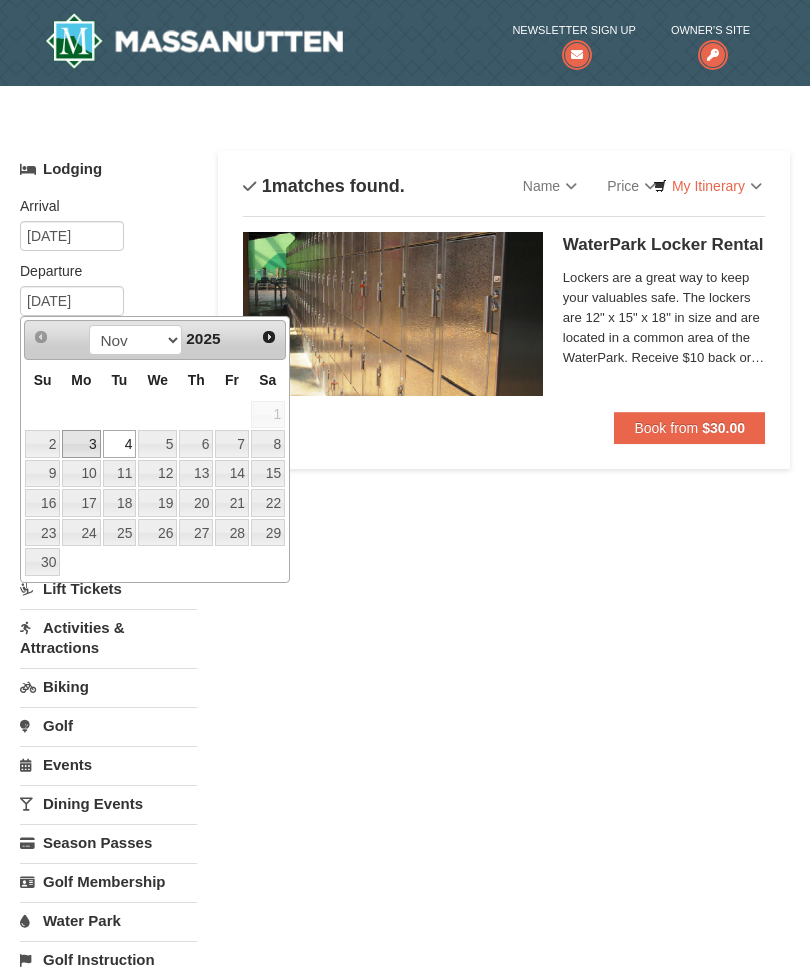 click on "3" at bounding box center (81, 444) 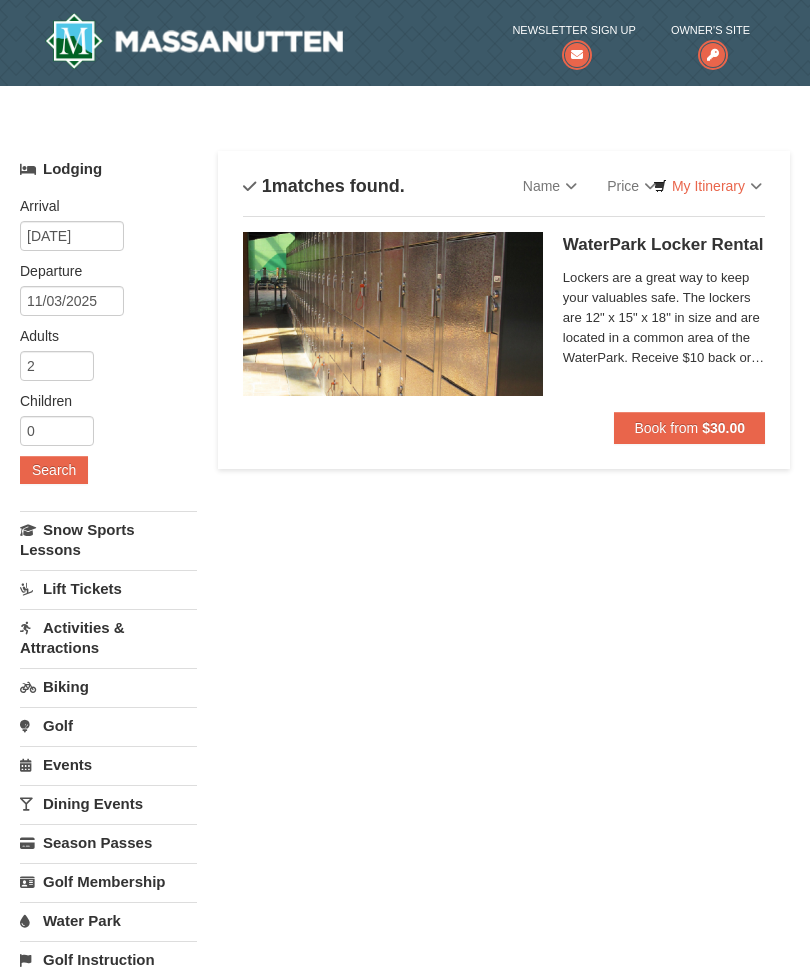 click on "Search" at bounding box center [54, 470] 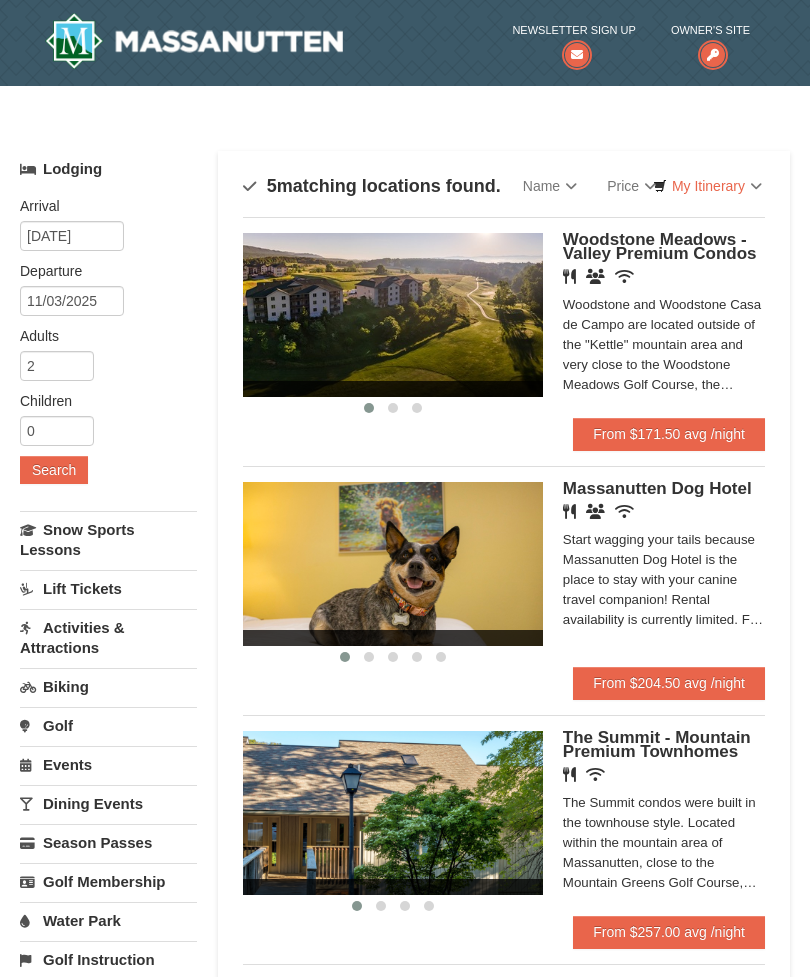 scroll, scrollTop: 0, scrollLeft: 0, axis: both 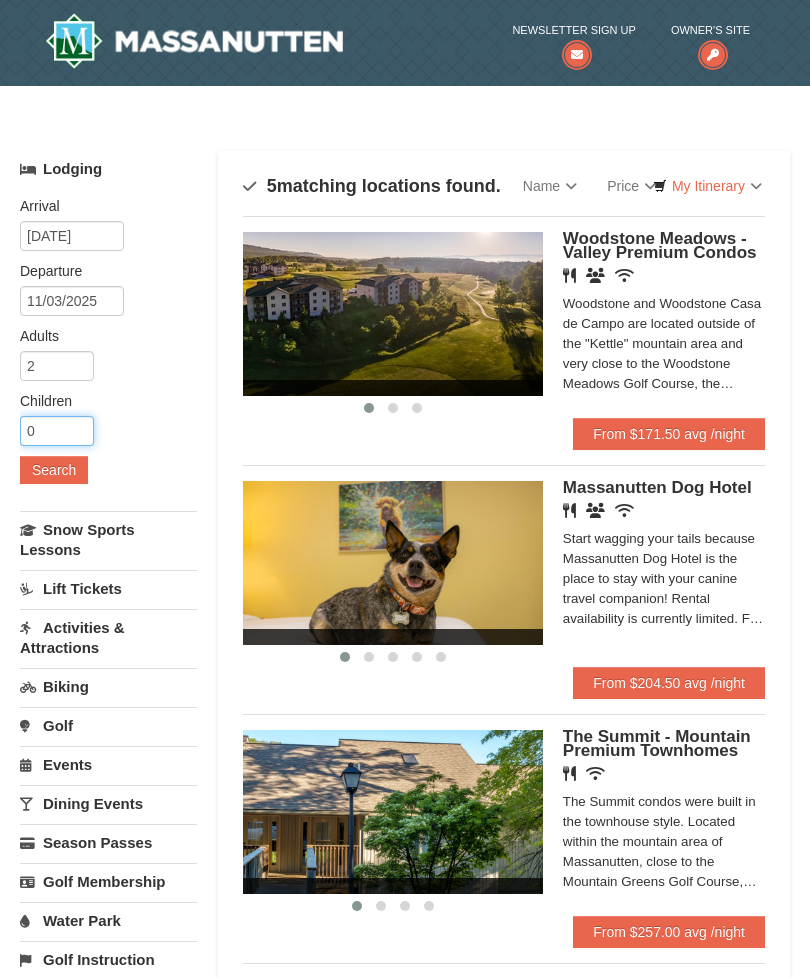 click on "0" at bounding box center [57, 431] 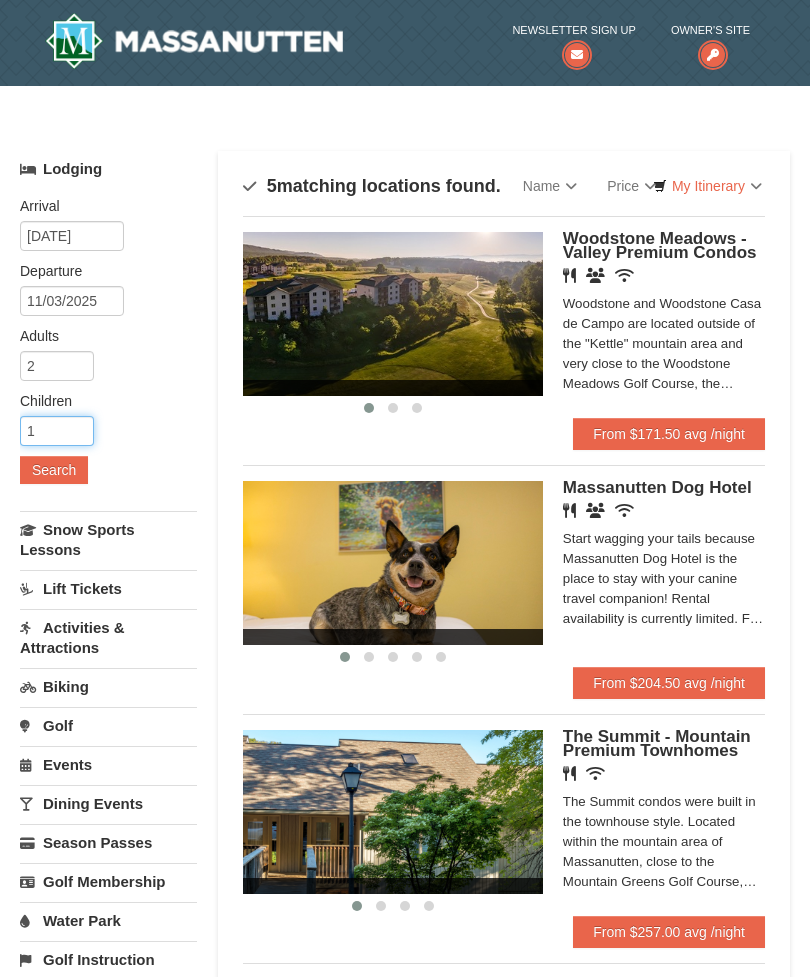 type on "1" 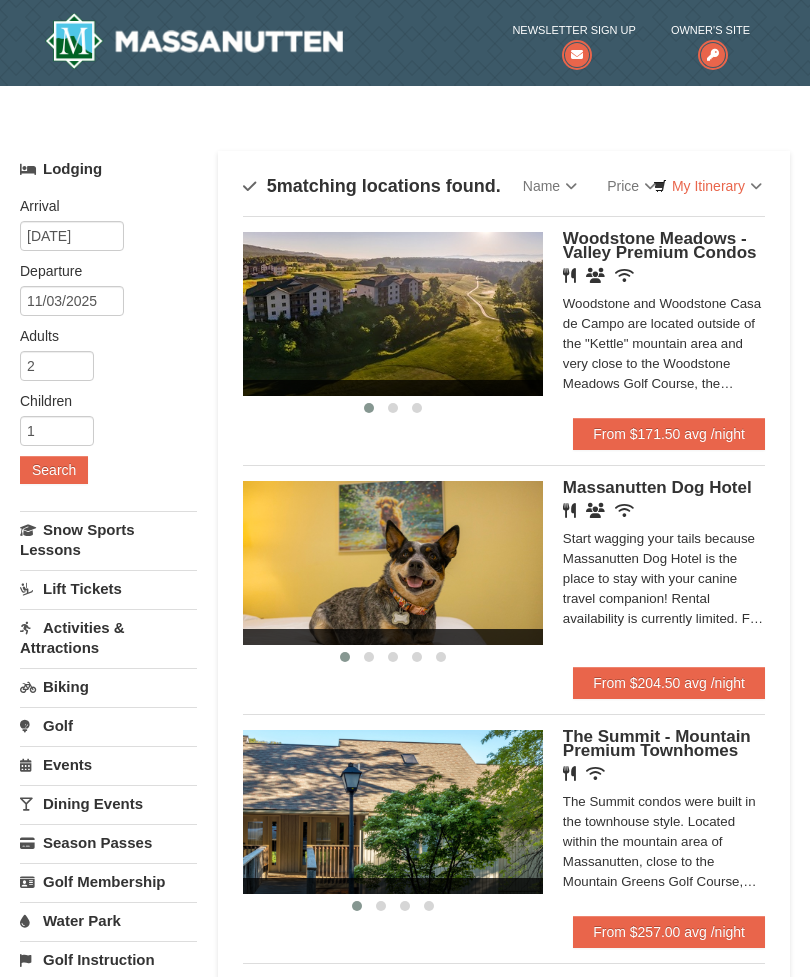 click on "Search" at bounding box center [54, 470] 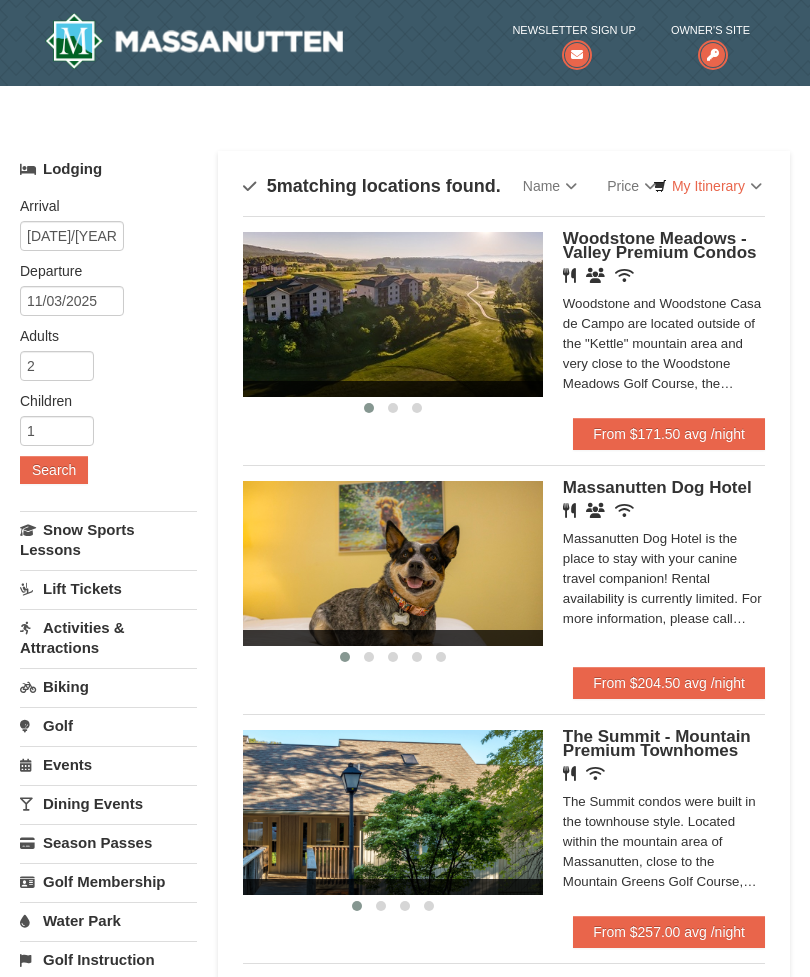 scroll, scrollTop: 0, scrollLeft: 0, axis: both 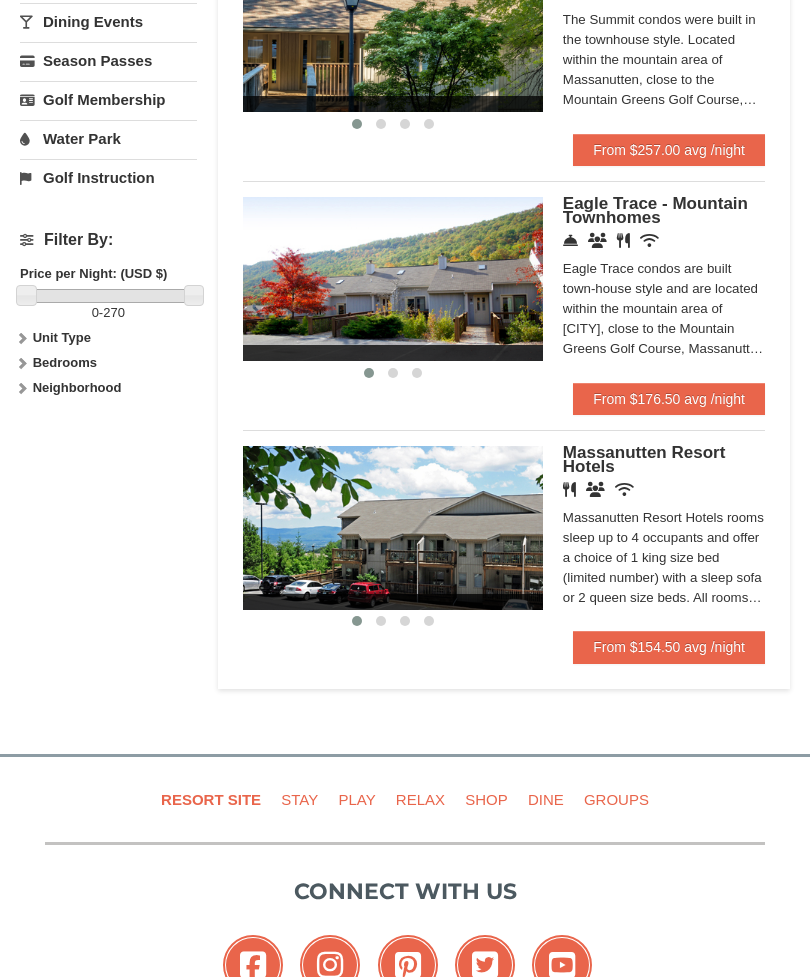 click at bounding box center (393, 529) 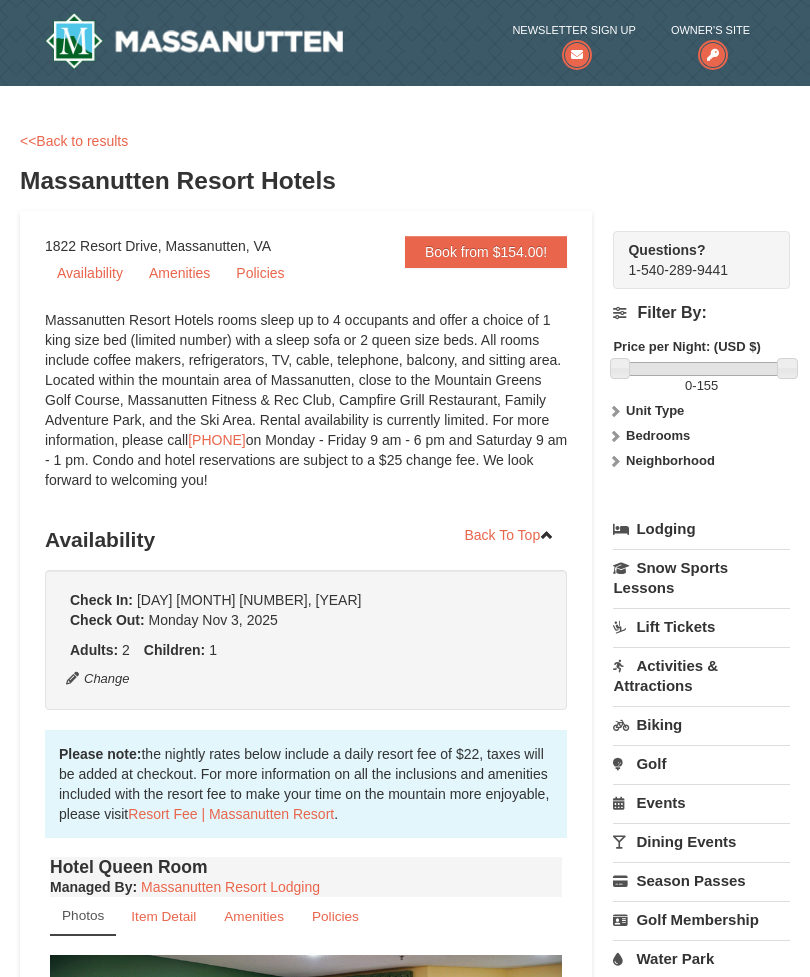 scroll, scrollTop: 0, scrollLeft: 0, axis: both 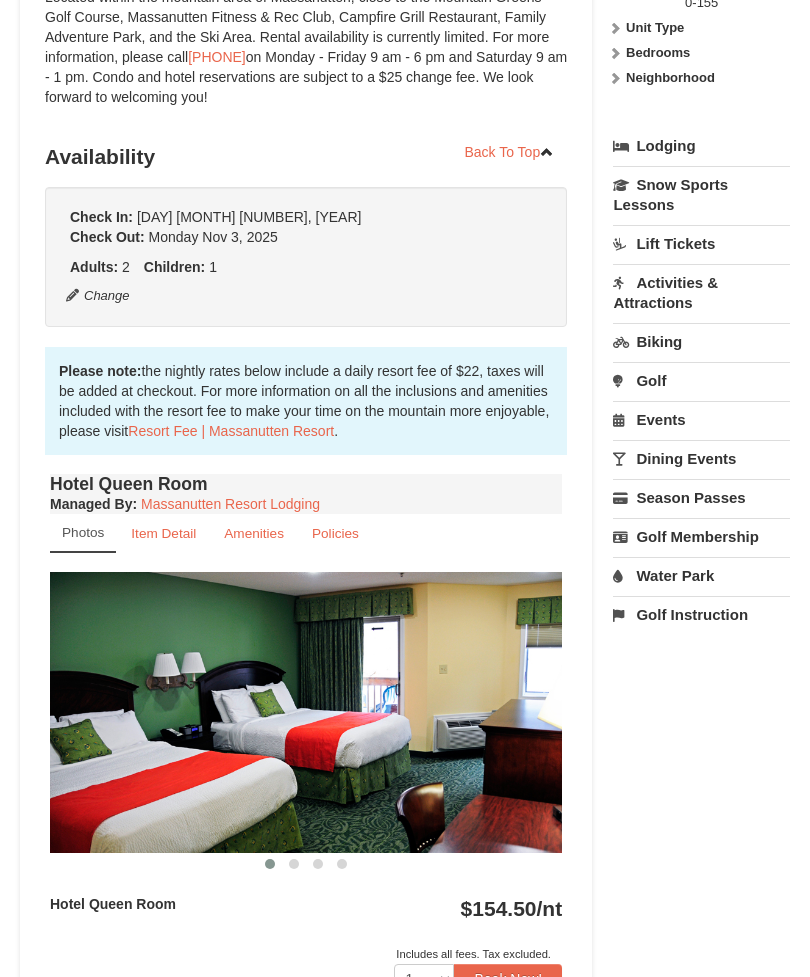 click on "Golf" at bounding box center [701, 381] 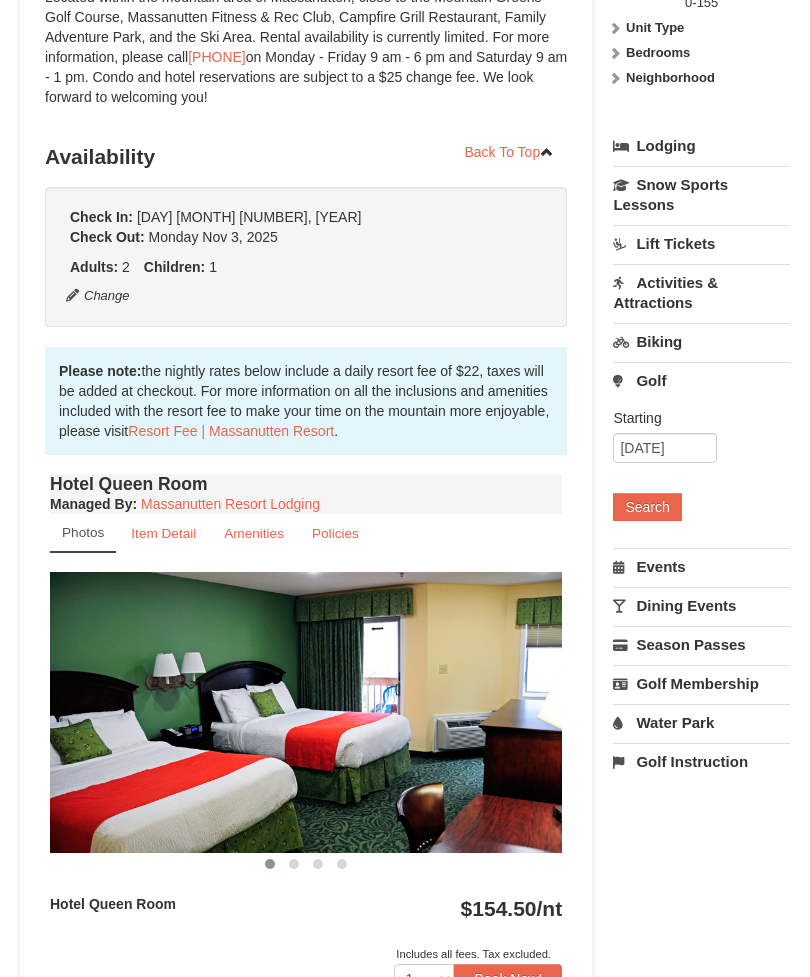 click on "Search" at bounding box center (647, 507) 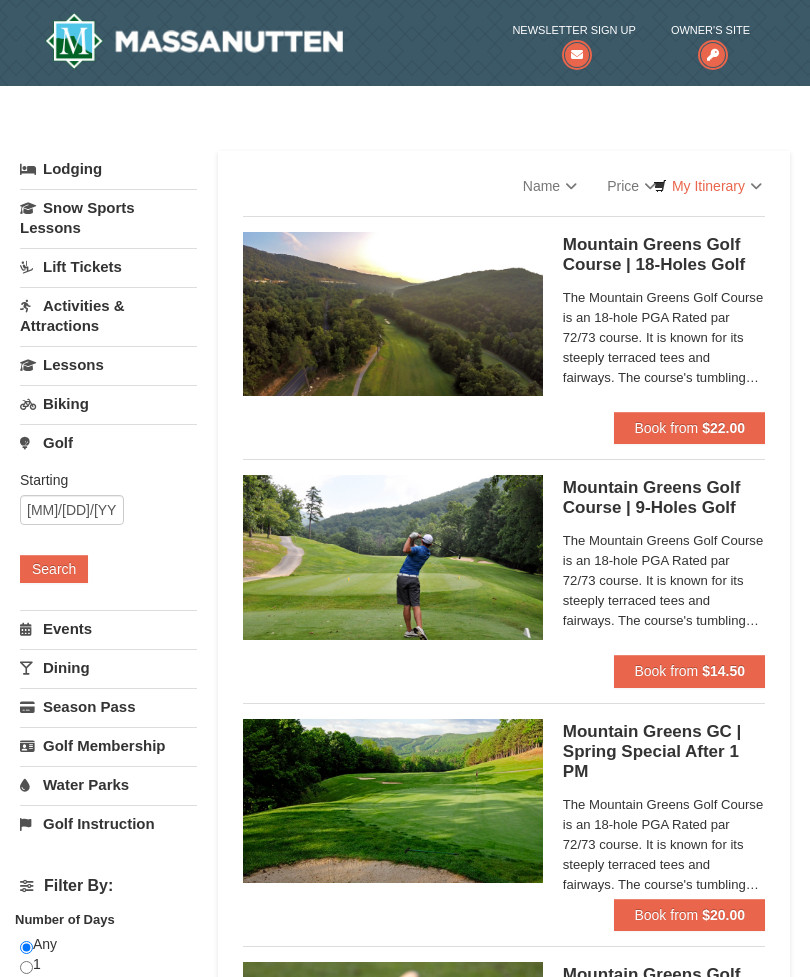 scroll, scrollTop: 0, scrollLeft: 0, axis: both 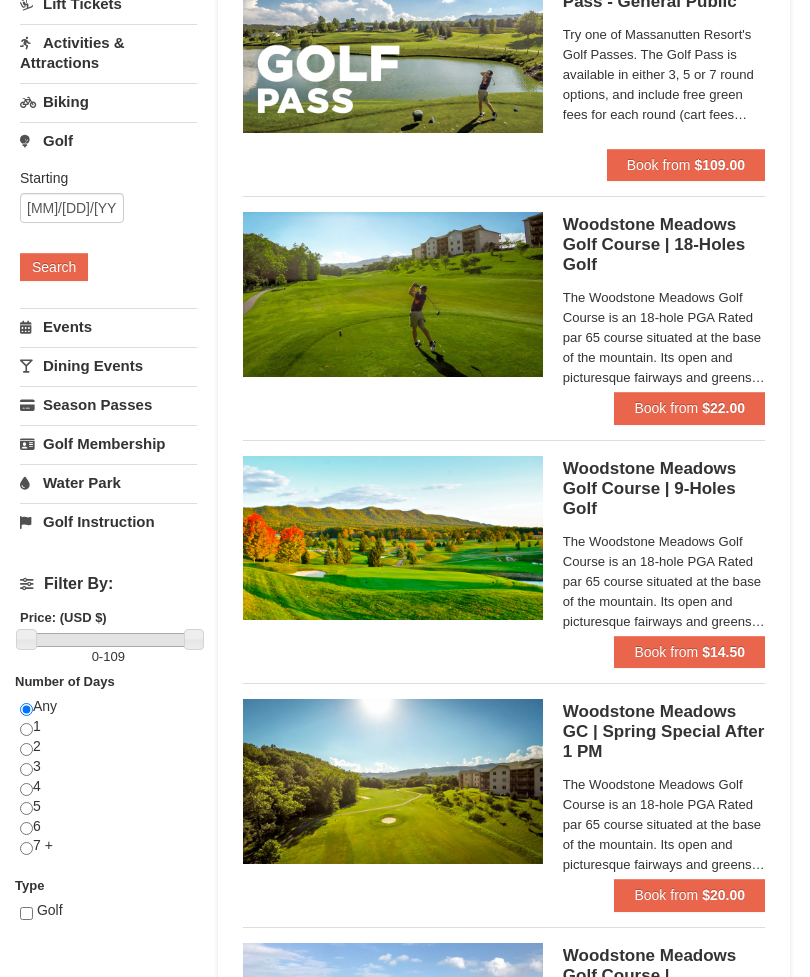 click on "Dining Events" at bounding box center (108, 366) 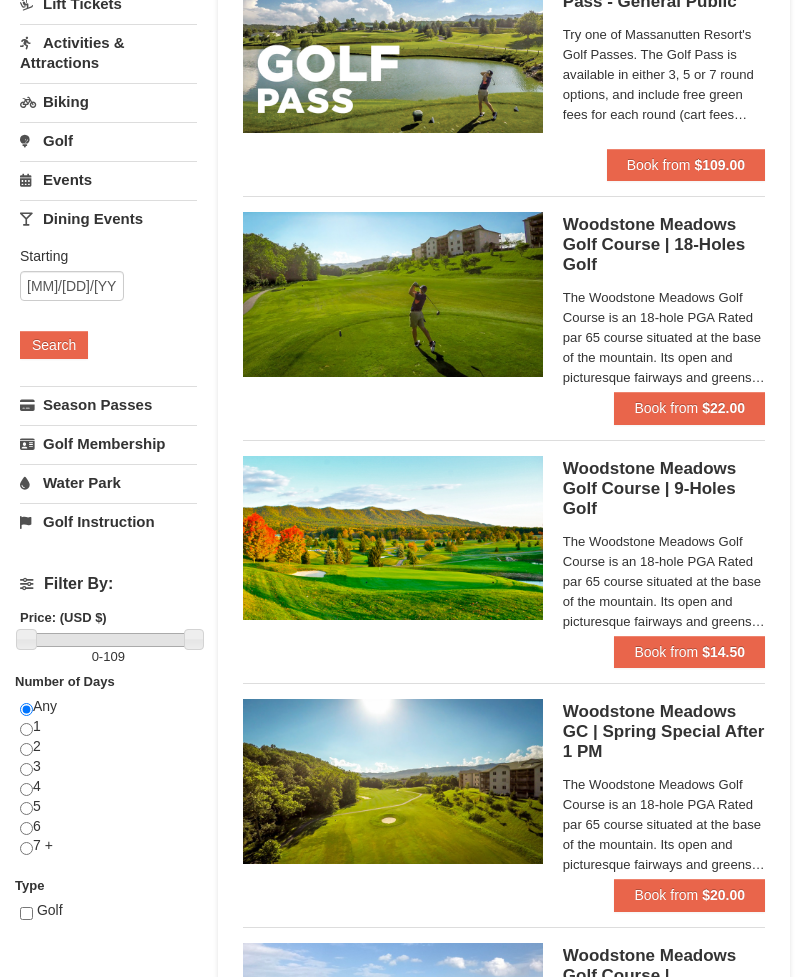 scroll, scrollTop: 263, scrollLeft: 0, axis: vertical 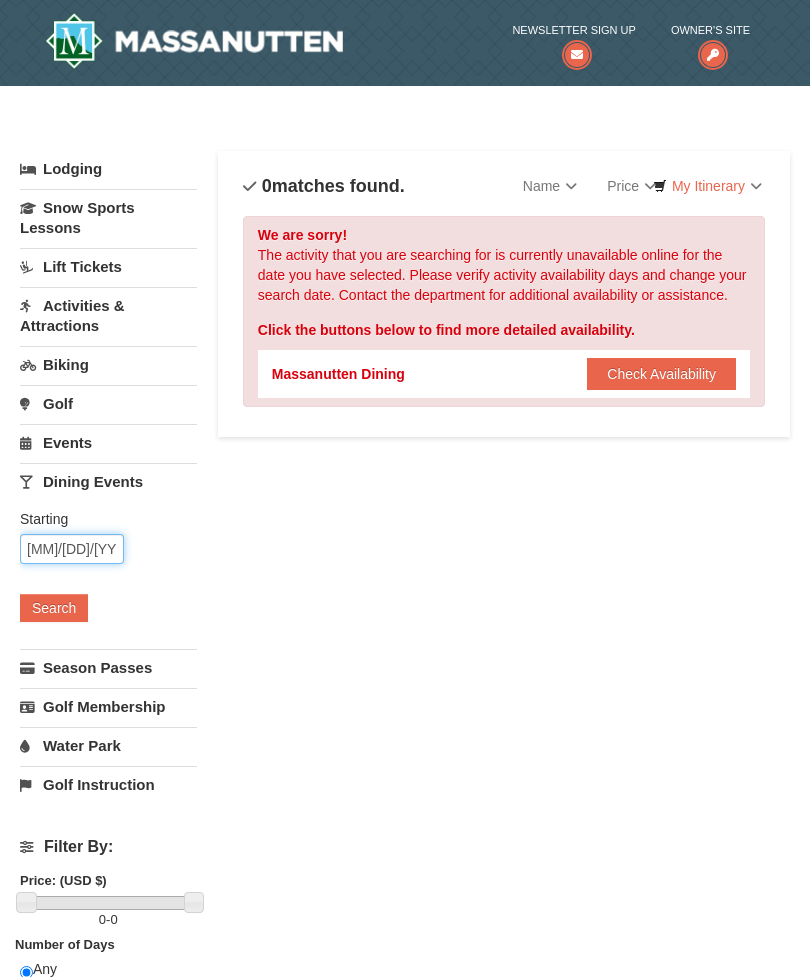 click on "11/01/2025" at bounding box center [72, 549] 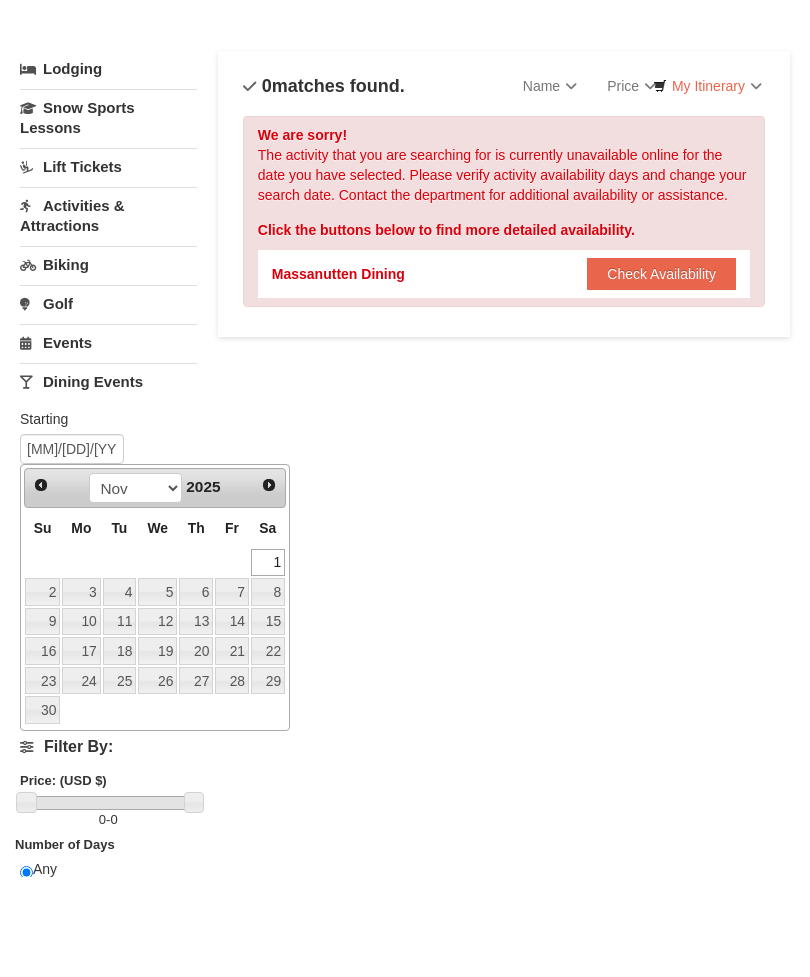click on "2" at bounding box center (42, 692) 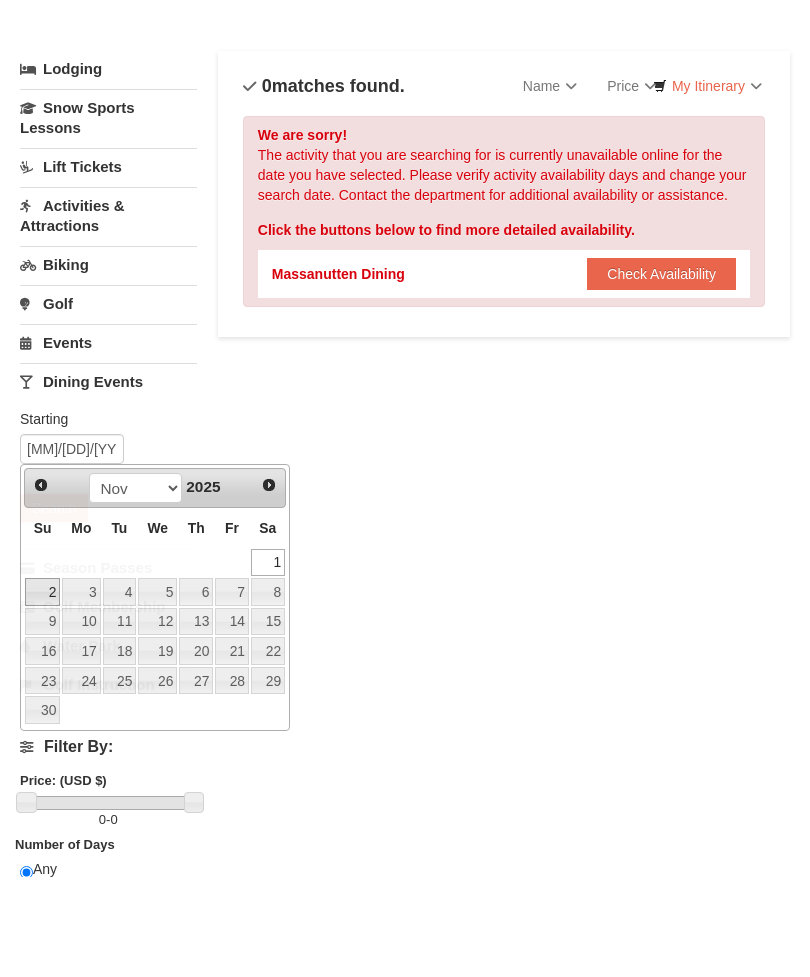 scroll, scrollTop: 100, scrollLeft: 0, axis: vertical 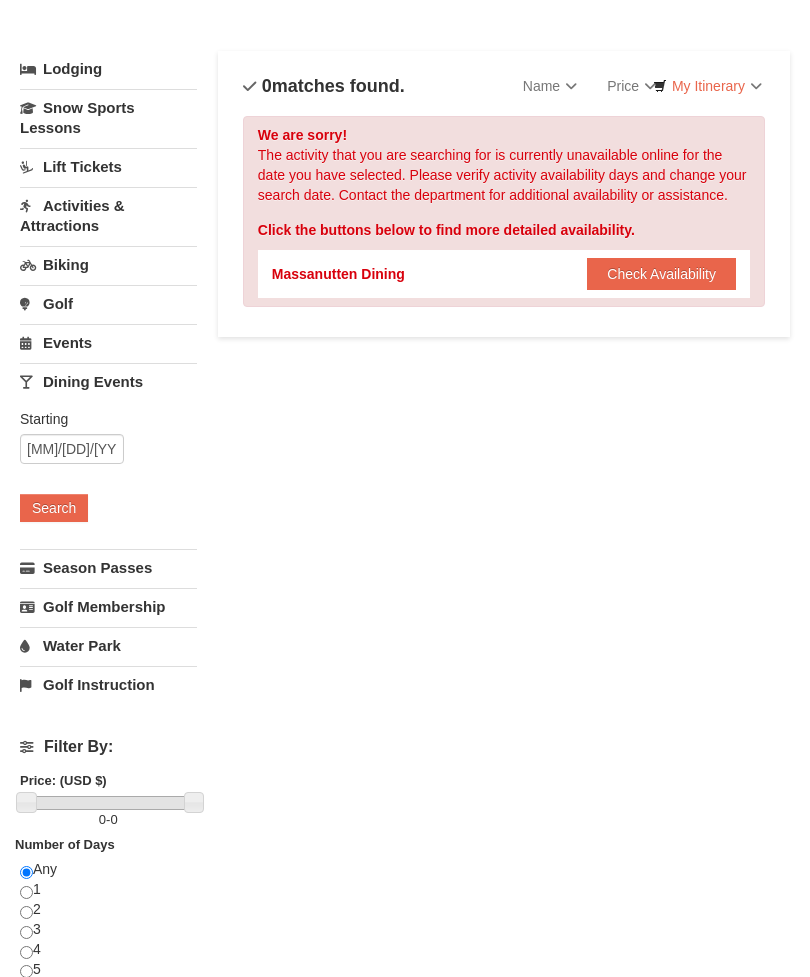 click on "Search" at bounding box center (54, 508) 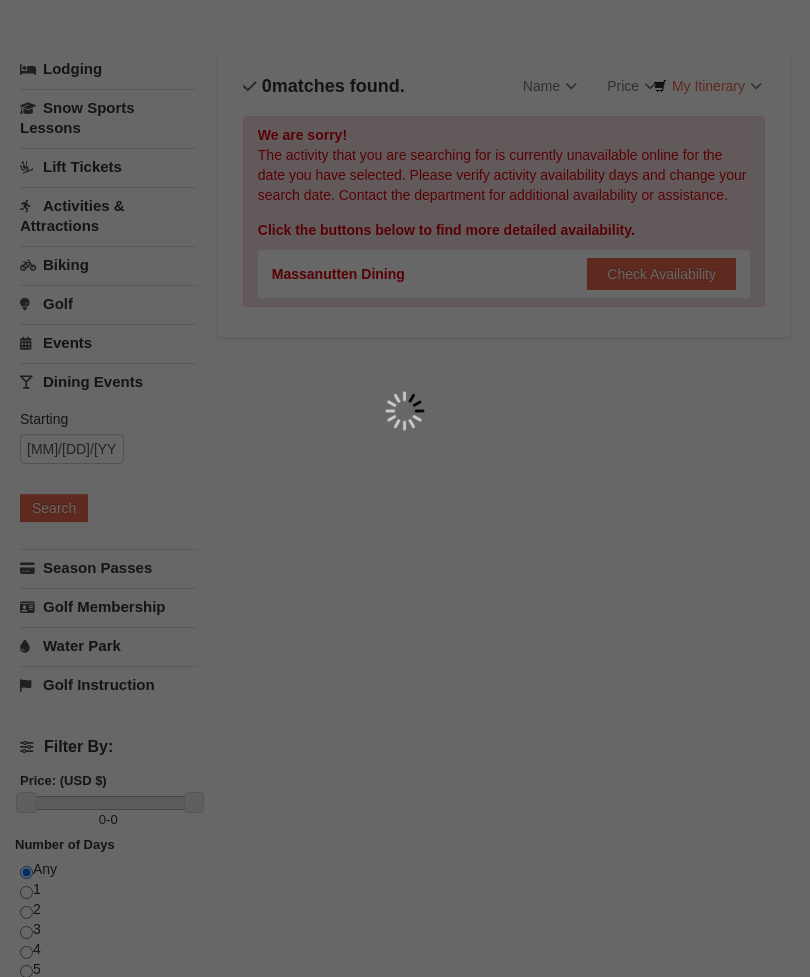 scroll, scrollTop: 165, scrollLeft: 0, axis: vertical 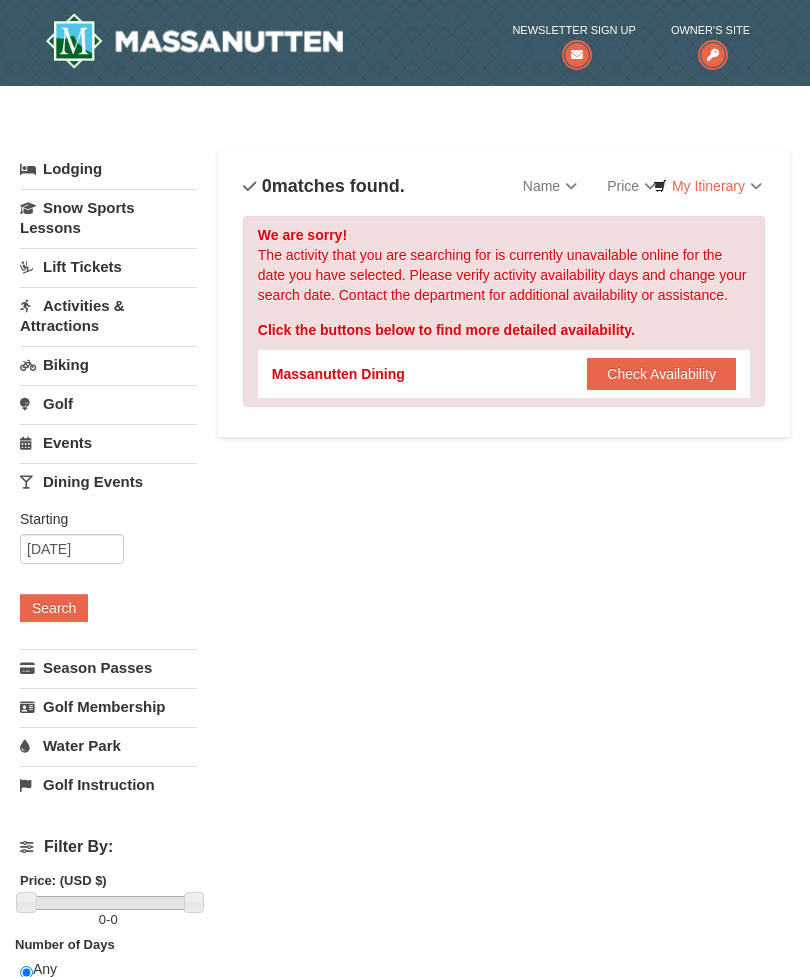 click on "Search" at bounding box center [54, 608] 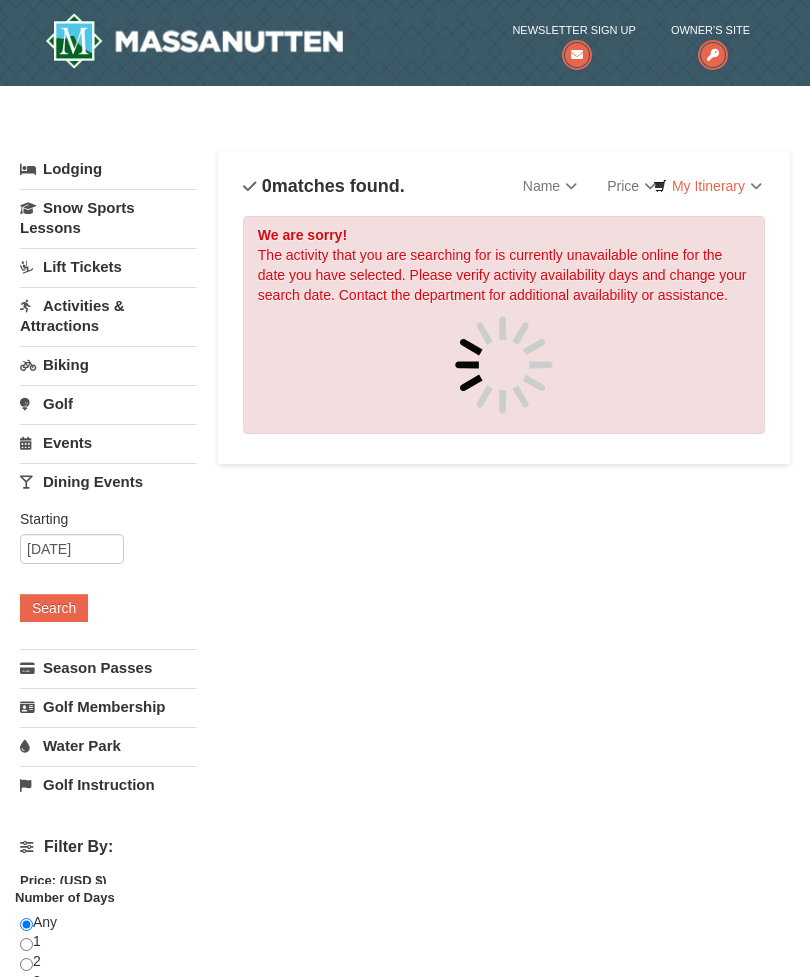 scroll, scrollTop: 0, scrollLeft: 0, axis: both 